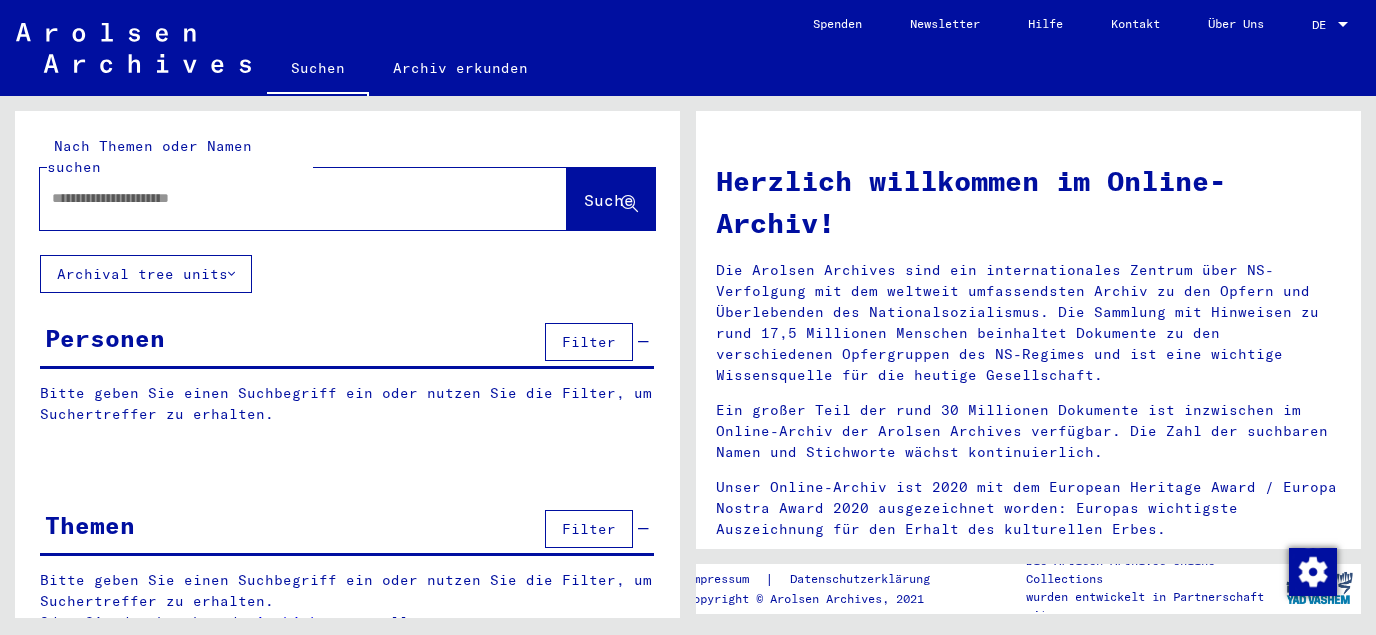 scroll, scrollTop: 0, scrollLeft: 0, axis: both 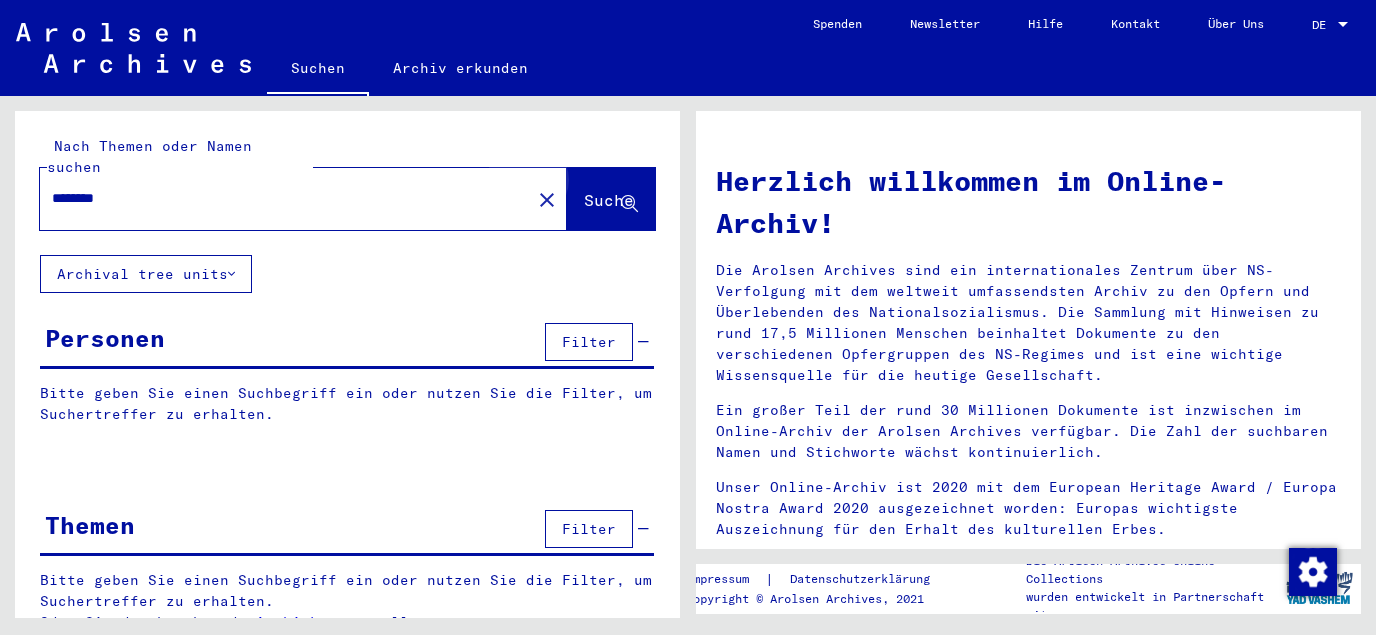 click on "Suche" 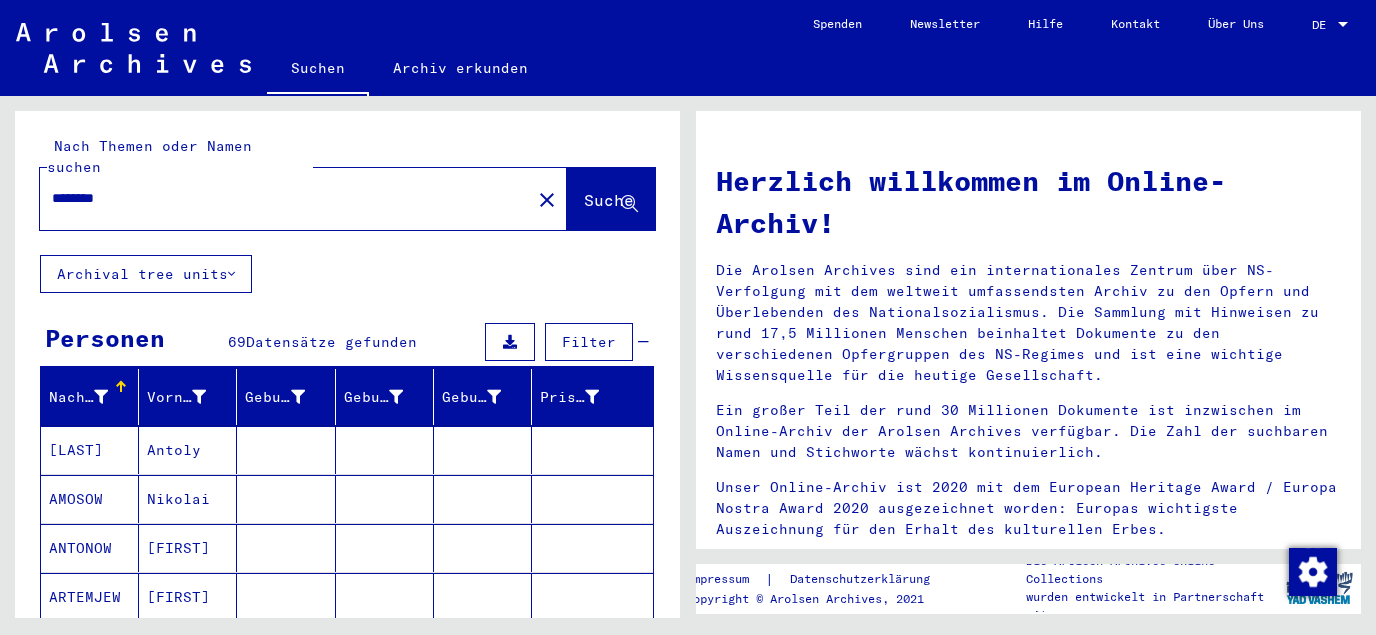 click at bounding box center (592, 499) 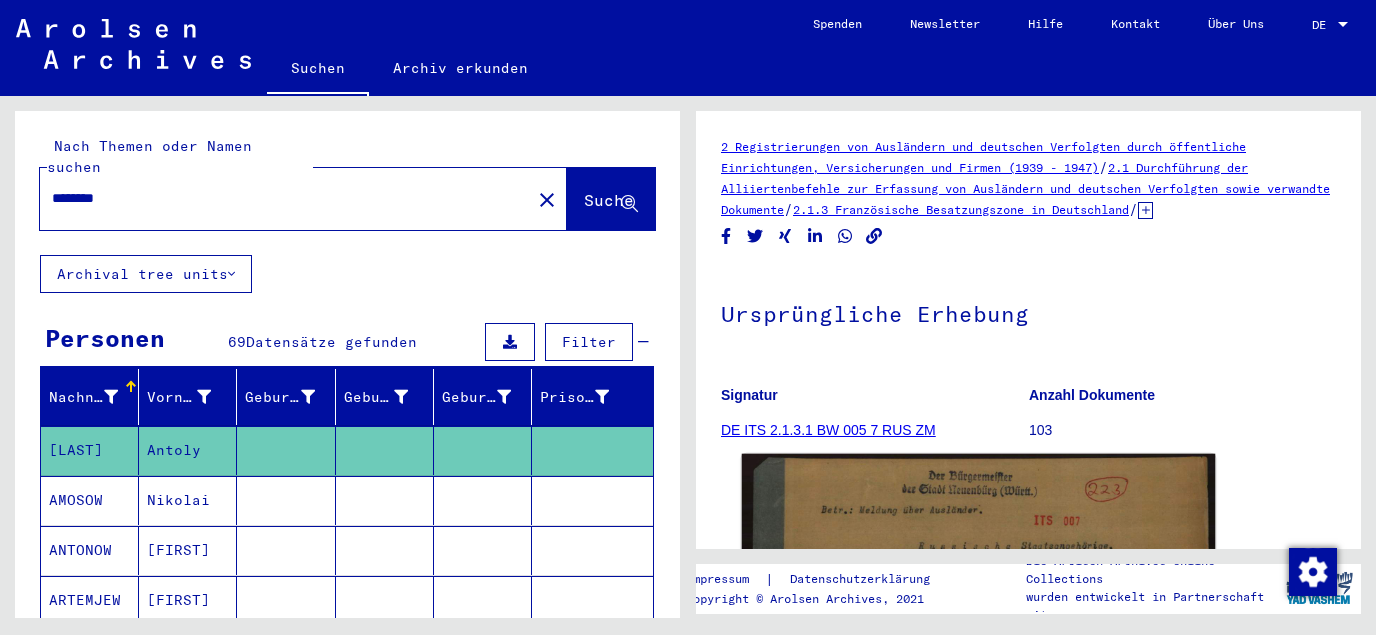 click 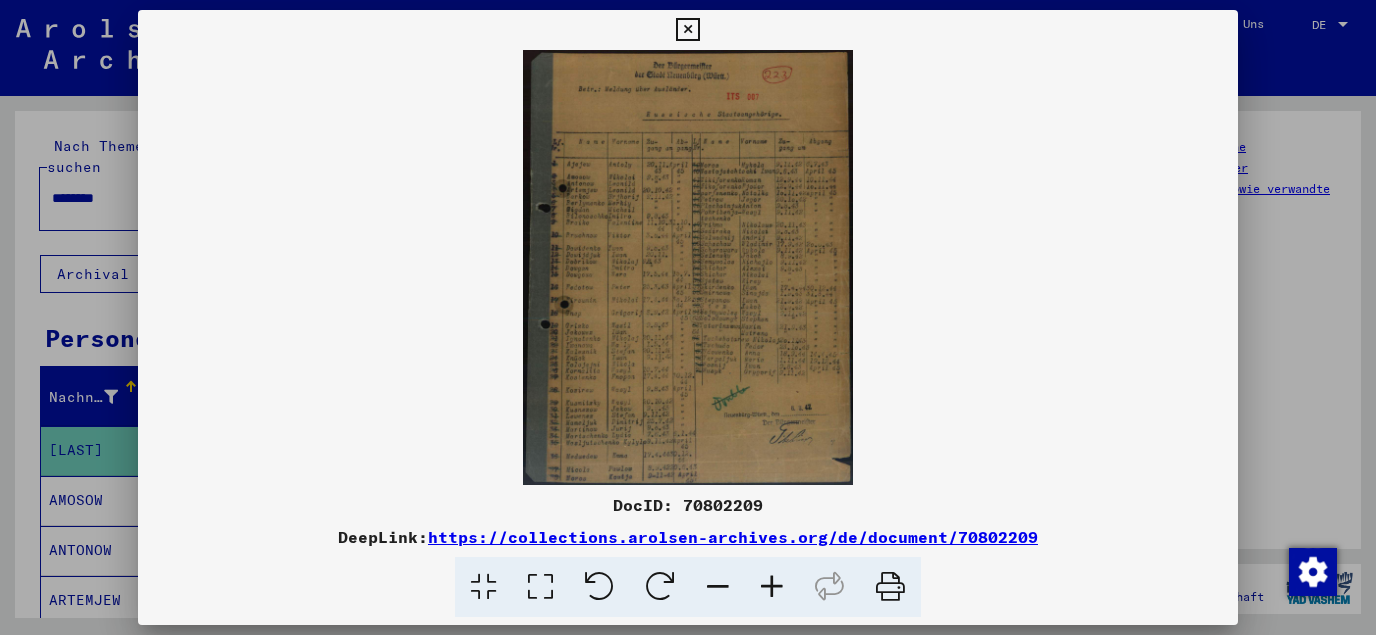 click at bounding box center [540, 587] 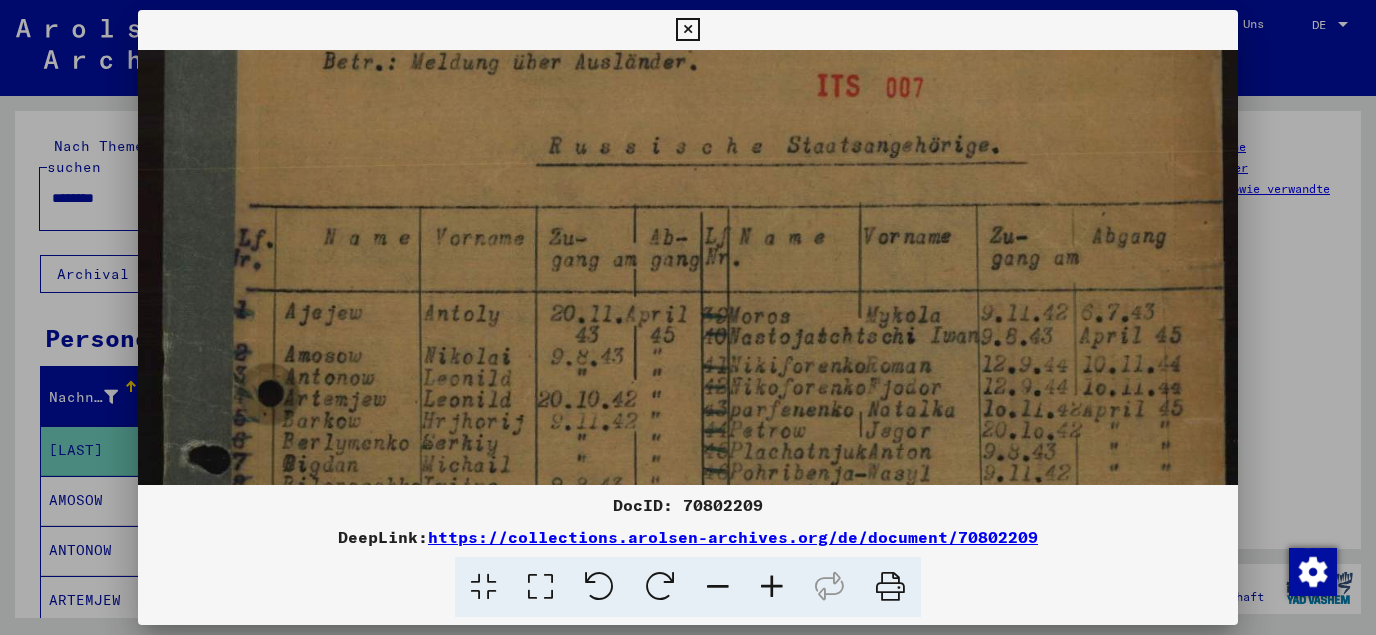 scroll, scrollTop: 120, scrollLeft: 0, axis: vertical 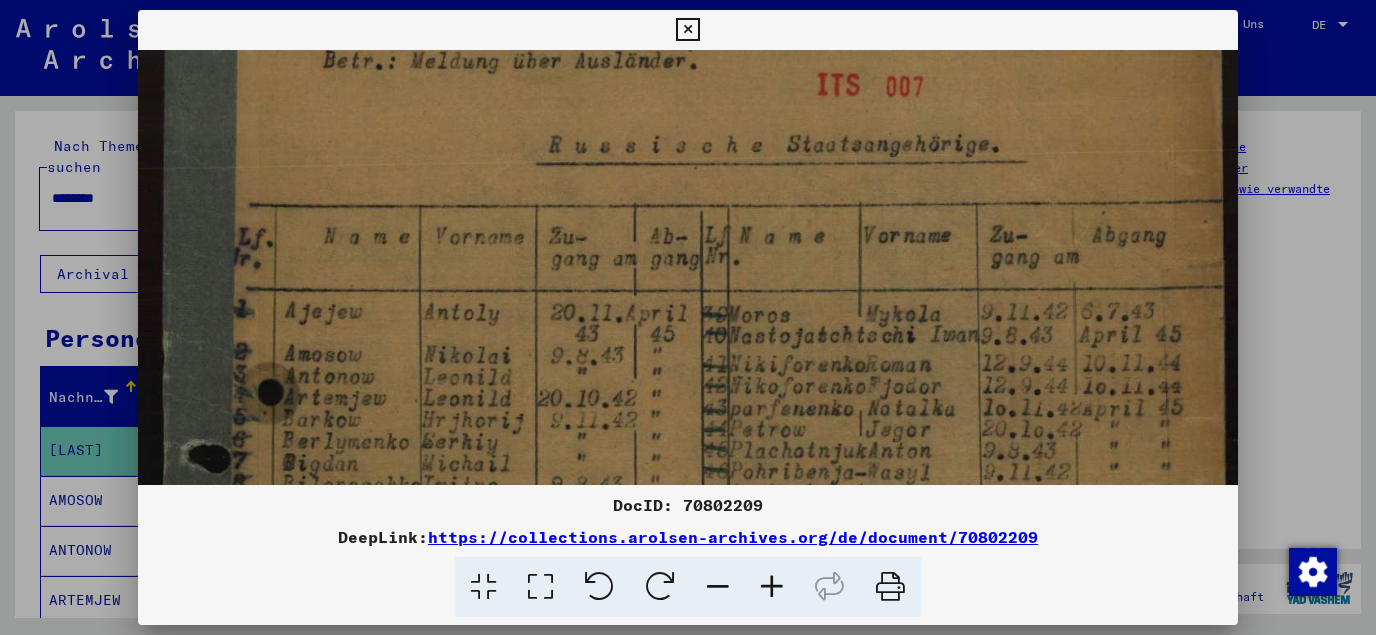 drag, startPoint x: 526, startPoint y: 400, endPoint x: 613, endPoint y: 301, distance: 131.7953 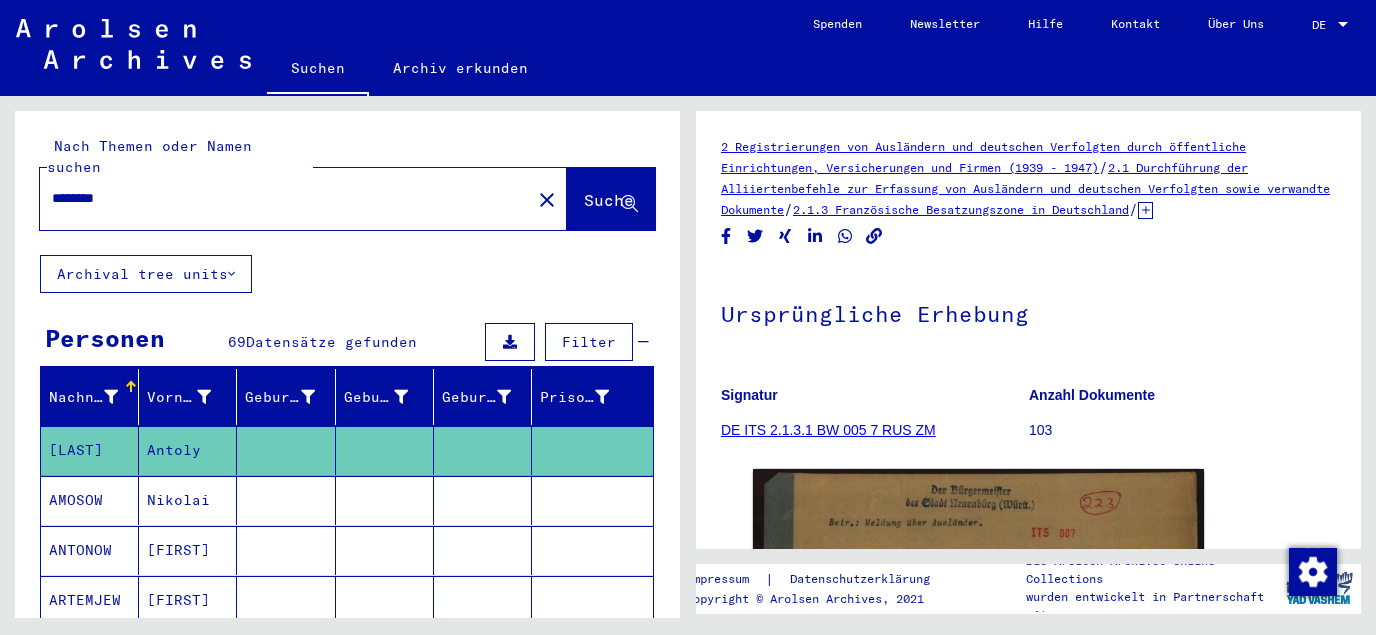 drag, startPoint x: 140, startPoint y: 189, endPoint x: 70, endPoint y: 175, distance: 71.38628 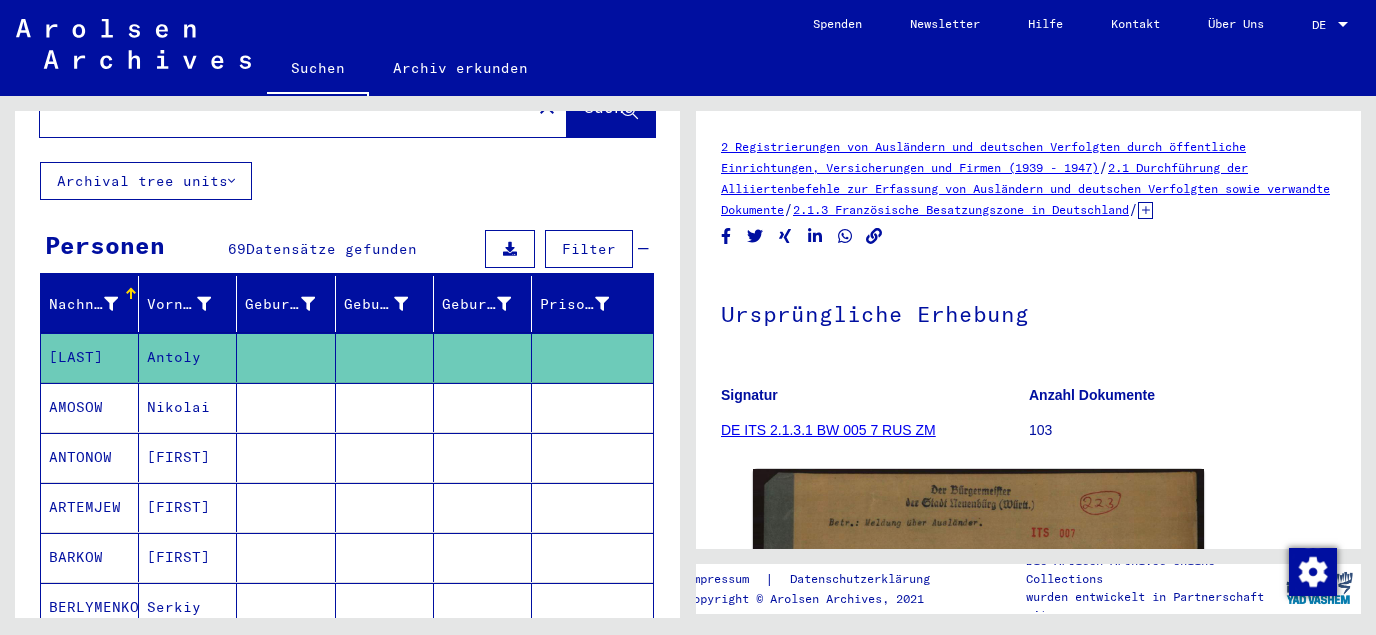 scroll, scrollTop: 0, scrollLeft: 0, axis: both 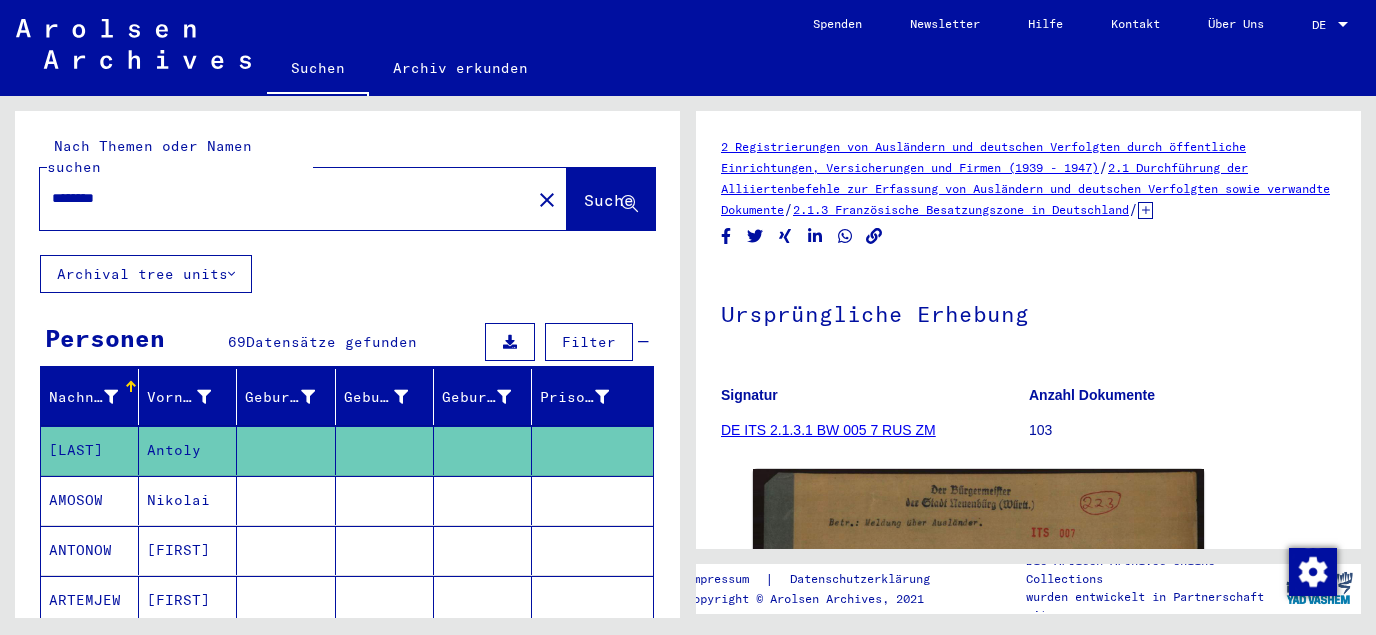 drag, startPoint x: 127, startPoint y: 179, endPoint x: 46, endPoint y: 171, distance: 81.394104 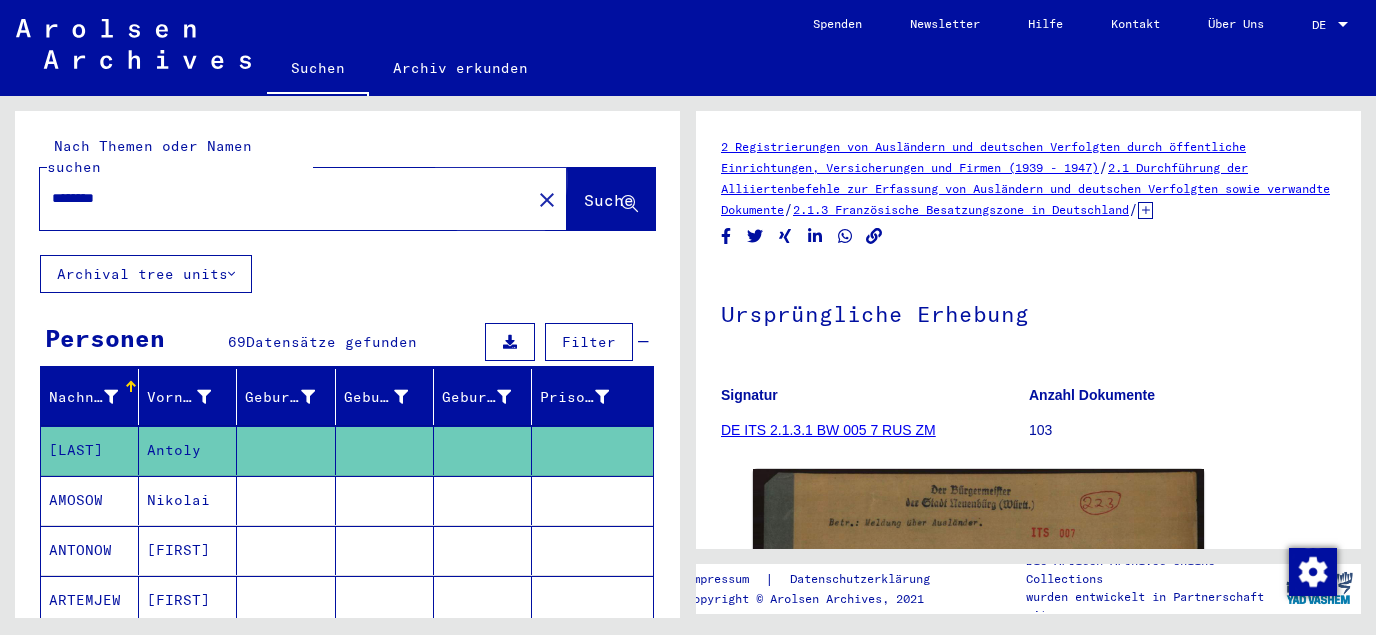 click on "Suche" 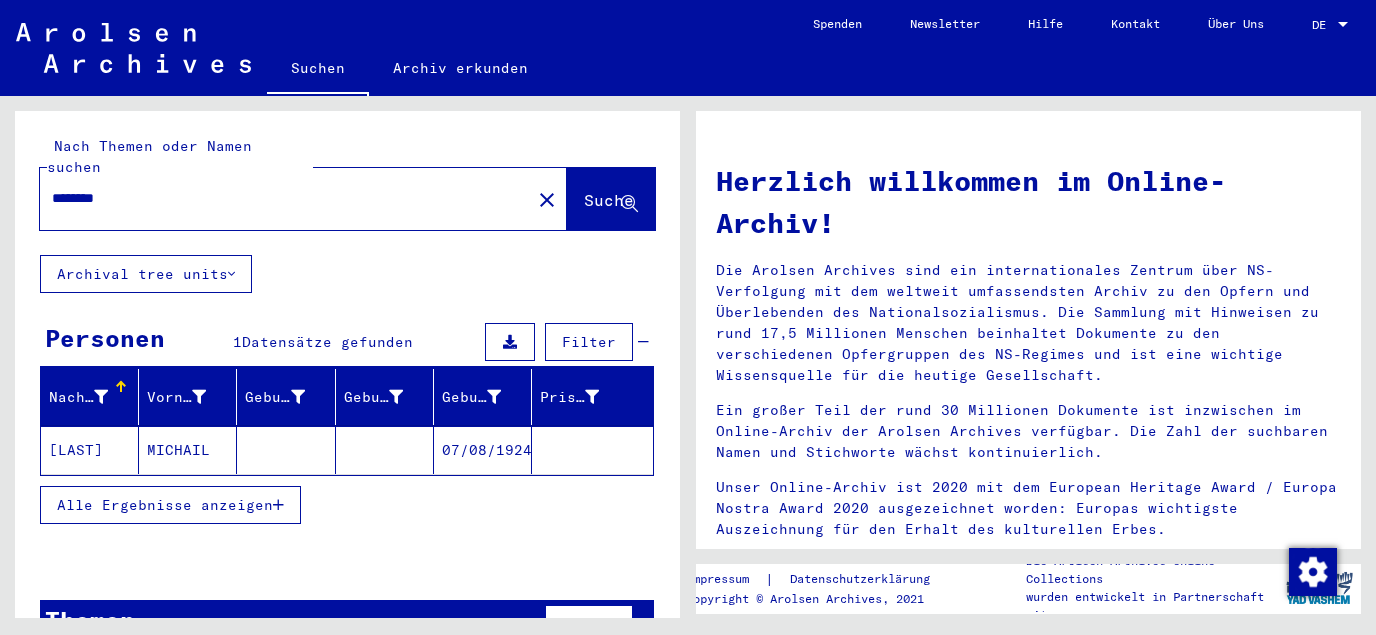 click on "07/08/1924" 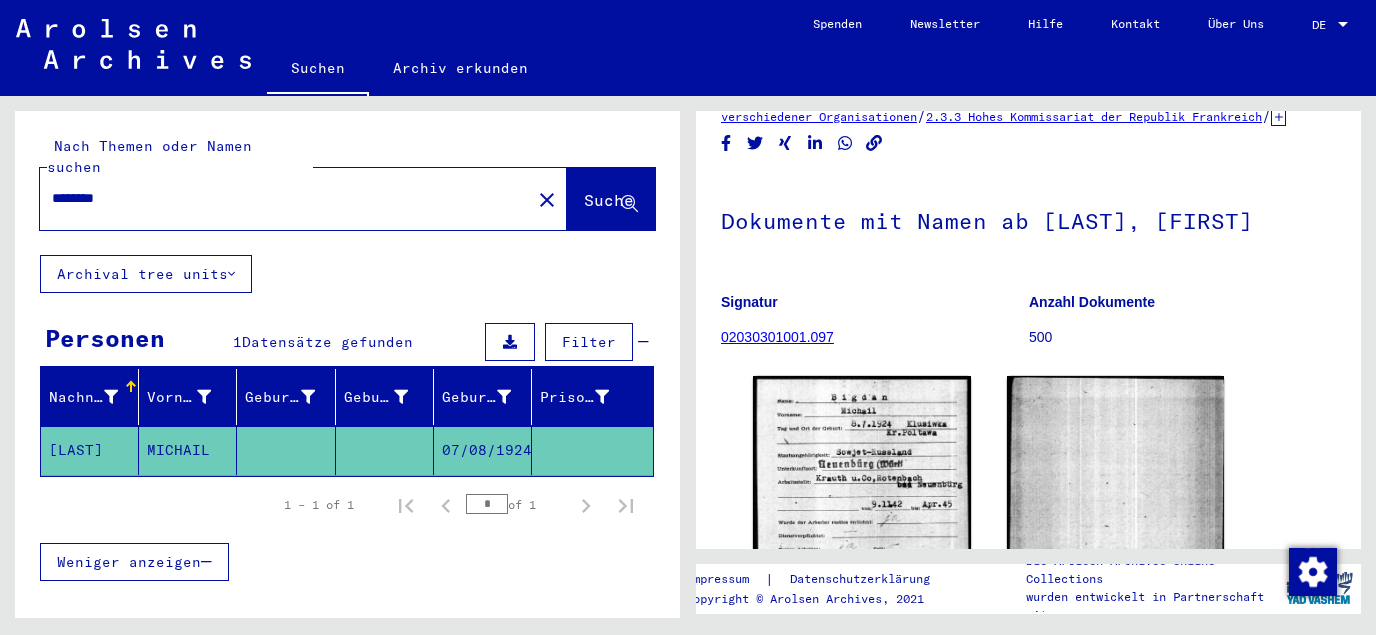 scroll, scrollTop: 108, scrollLeft: 0, axis: vertical 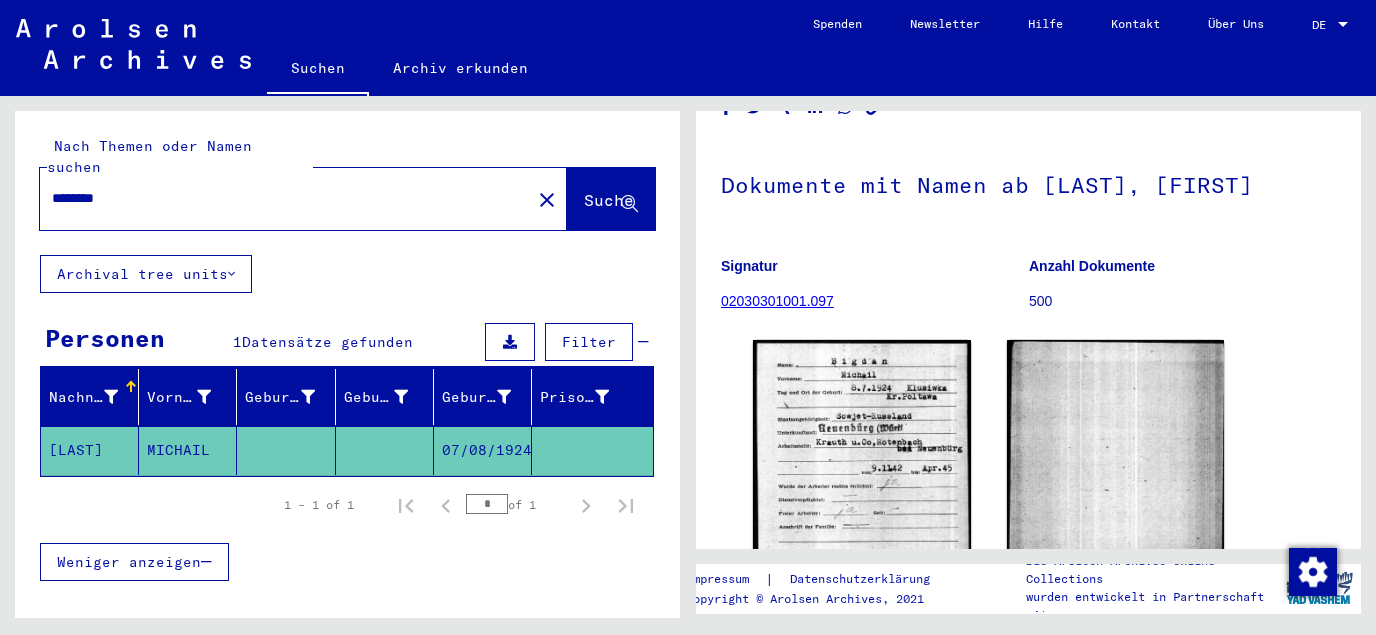 drag, startPoint x: 446, startPoint y: 423, endPoint x: 525, endPoint y: 419, distance: 79.101204 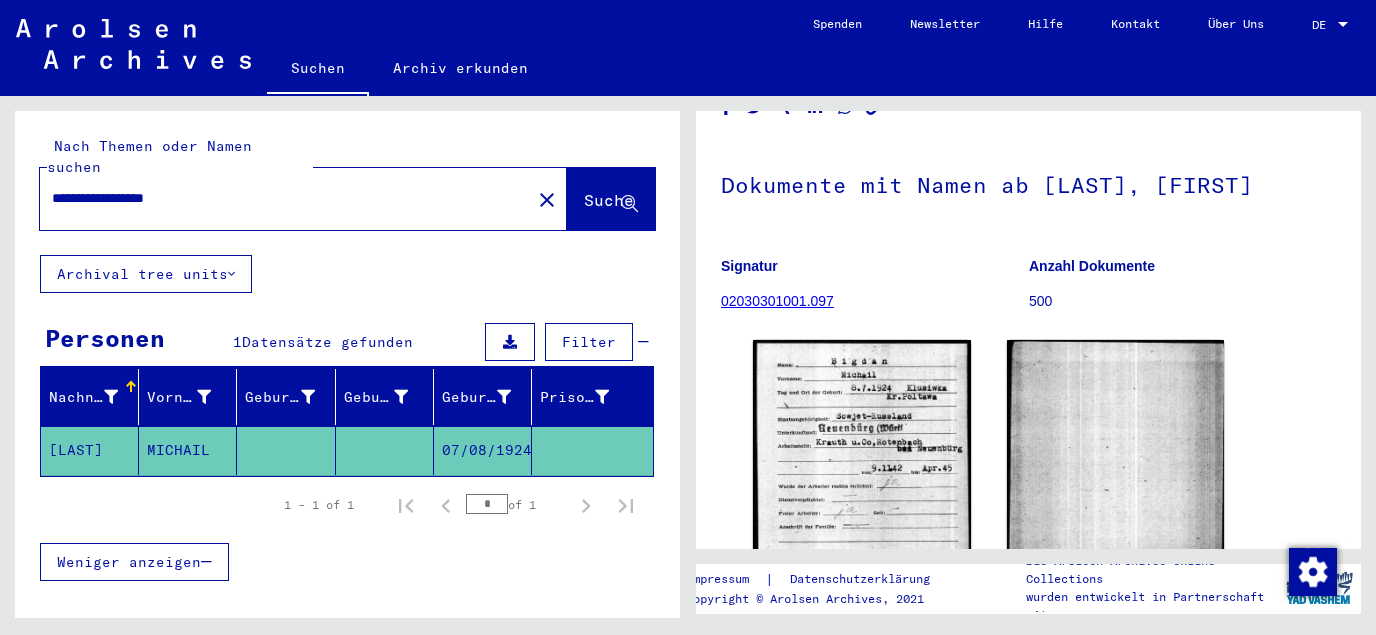scroll, scrollTop: 0, scrollLeft: 0, axis: both 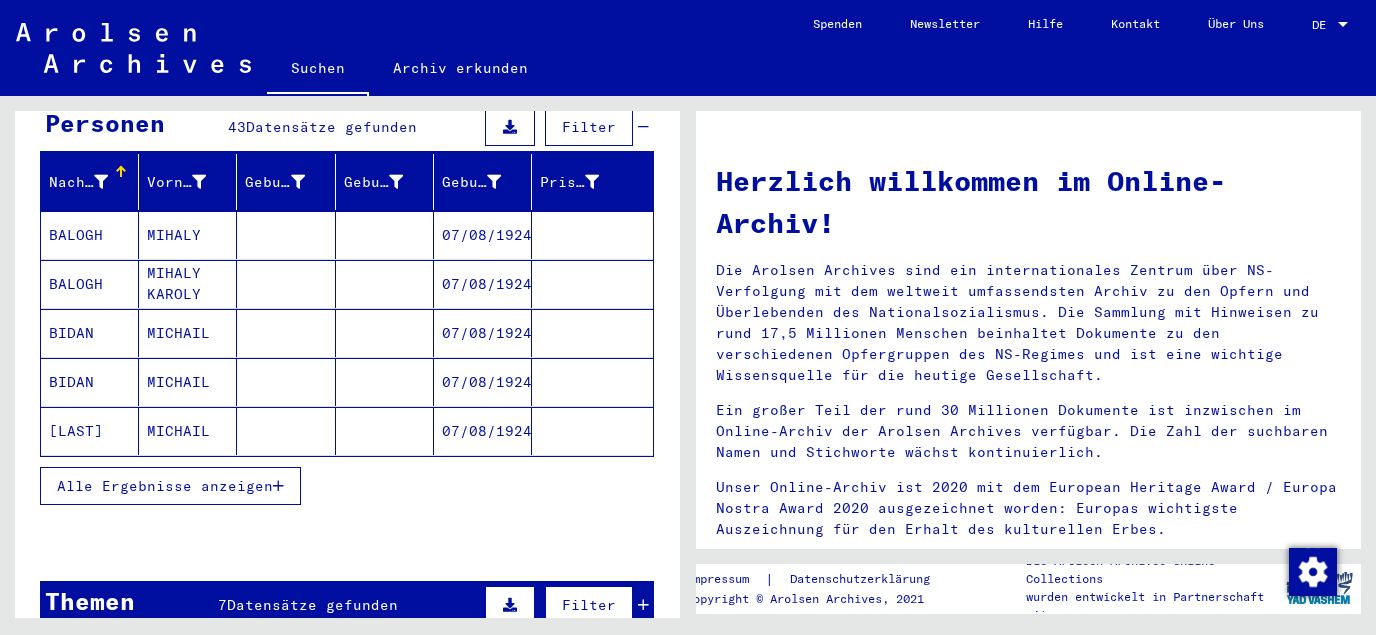 click on "07/08/1924" at bounding box center [483, 382] 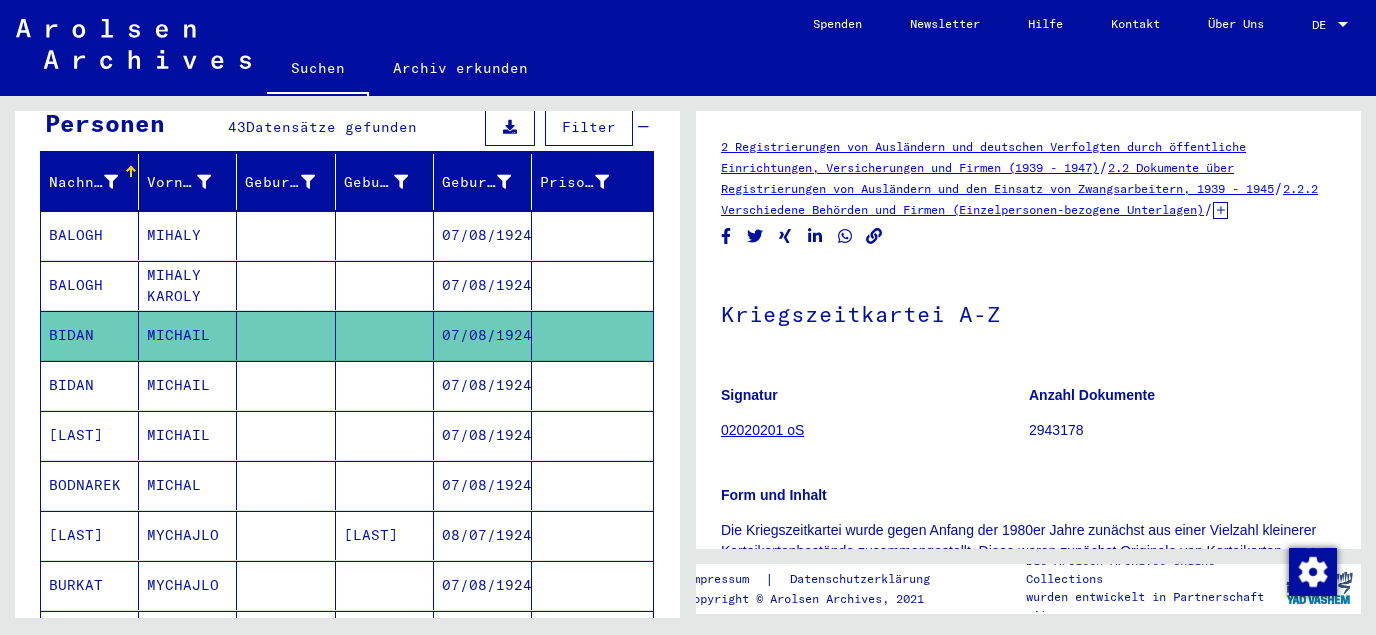 click on "2 Registrierungen von Ausländern und deutschen Verfolgten durch öffentliche Einrichtungen, Versicherungen und Firmen (1939 - 1947)   /   2.2 Dokumente über Registrierungen von Ausländern und den Einsatz von Zwangsarbeitern, 1939 - 1945   /   2.2.2 Verschiedene Behörden und Firmen (Einzelpersonen-bezogene Unterlagen)   /   2.2.2.1 Kriegszeitkartei (Melde- und Registrierkarten, Arbeitsbücher, individueller Schriftverkehr)   /" 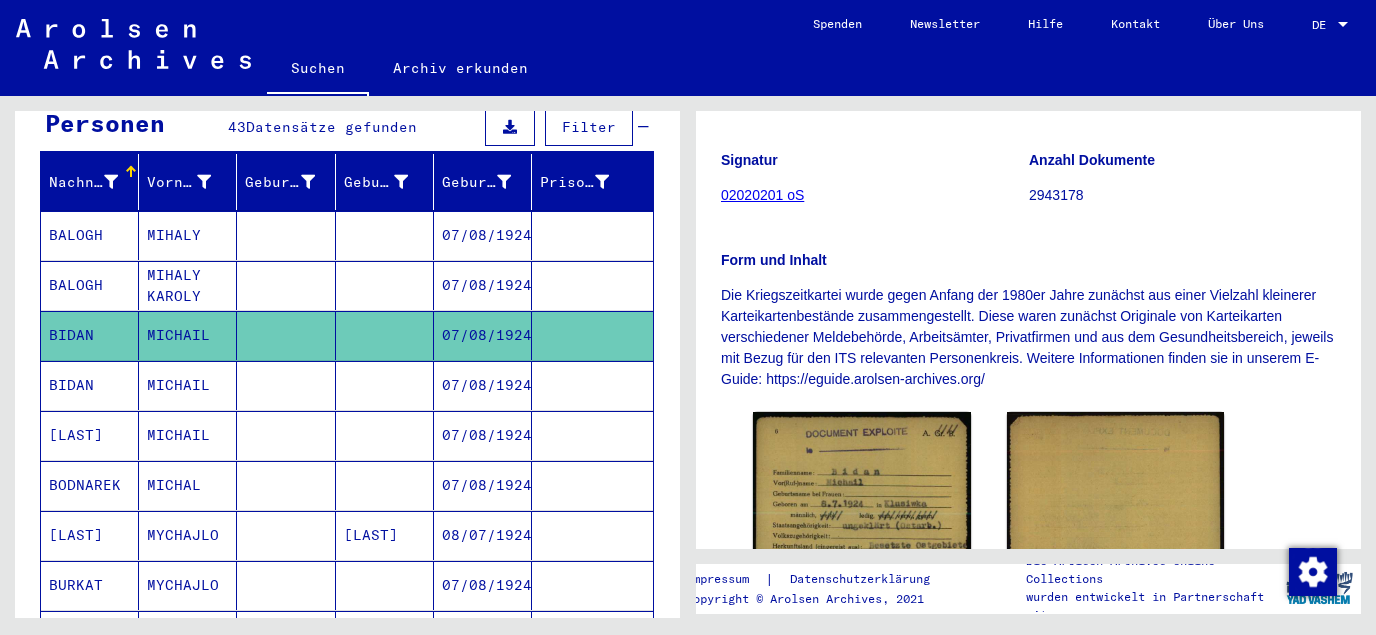 scroll, scrollTop: 323, scrollLeft: 0, axis: vertical 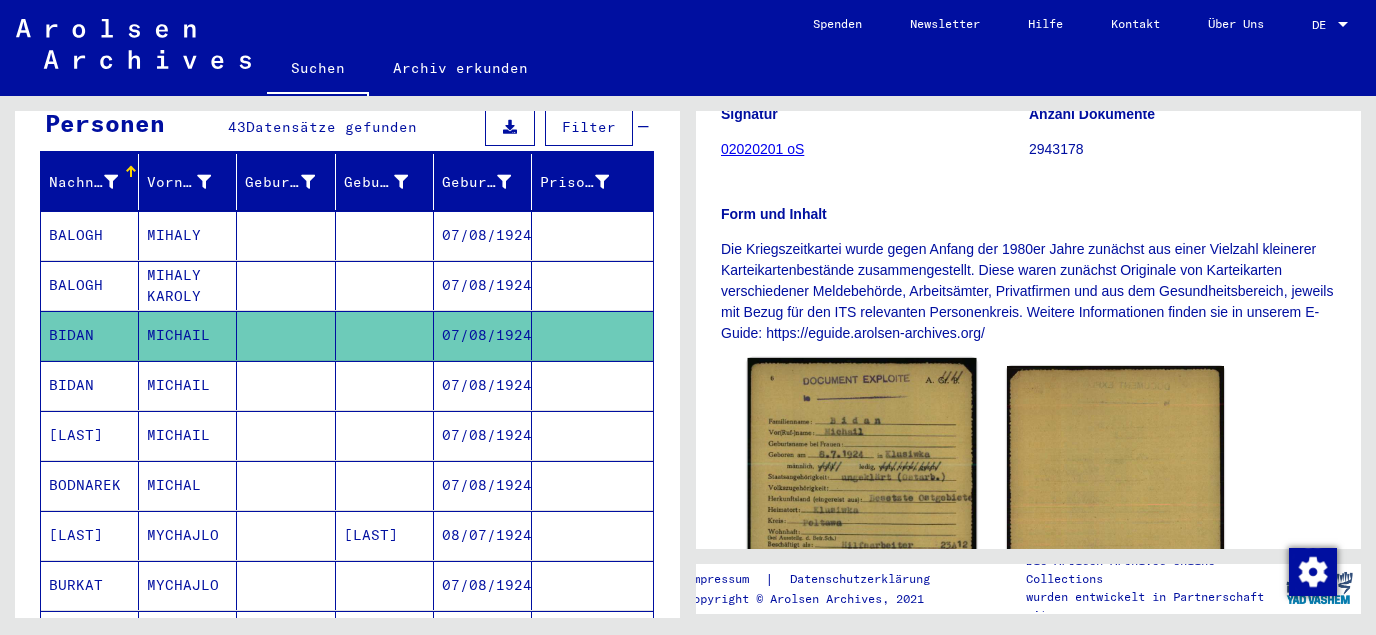 click 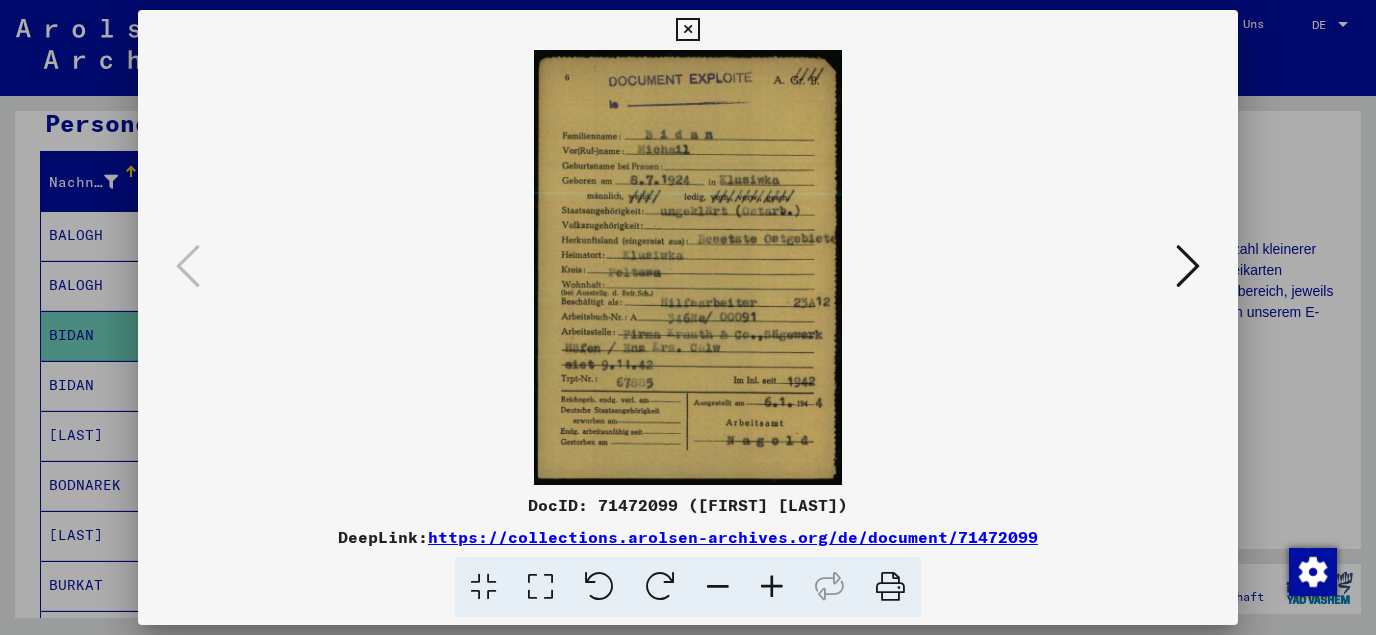 drag, startPoint x: 602, startPoint y: 500, endPoint x: 684, endPoint y: 504, distance: 82.0975 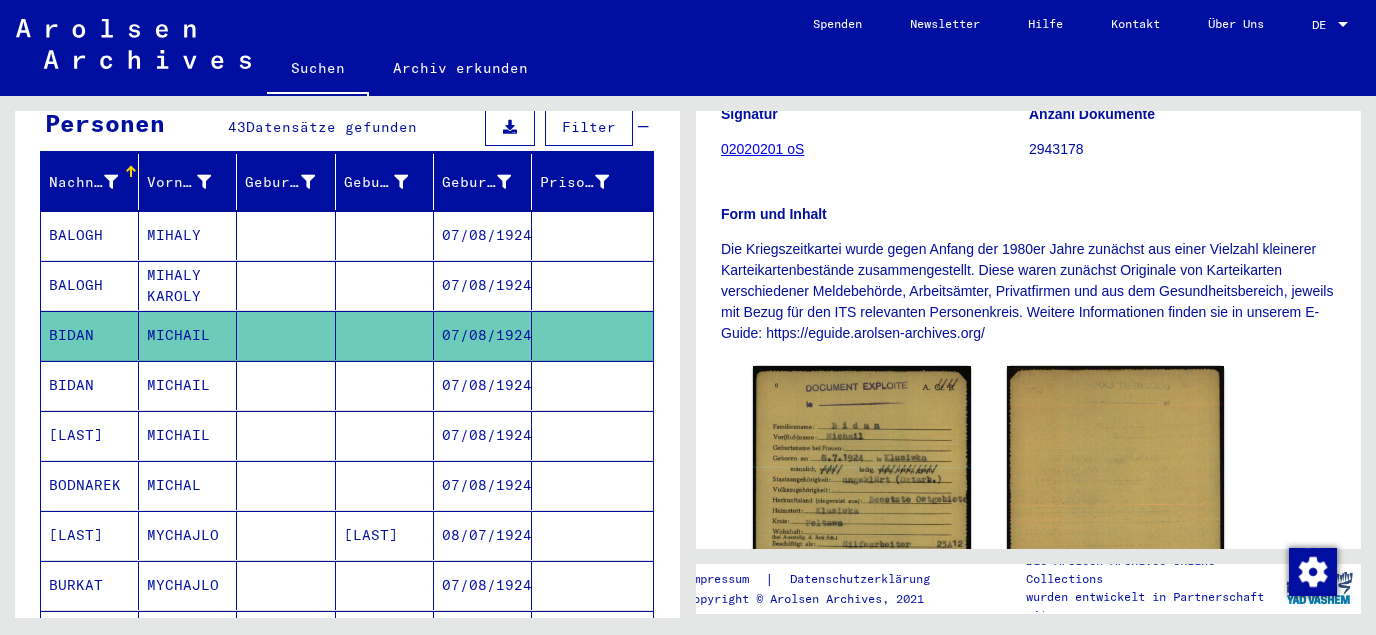click on "07/08/1924" at bounding box center (483, 435) 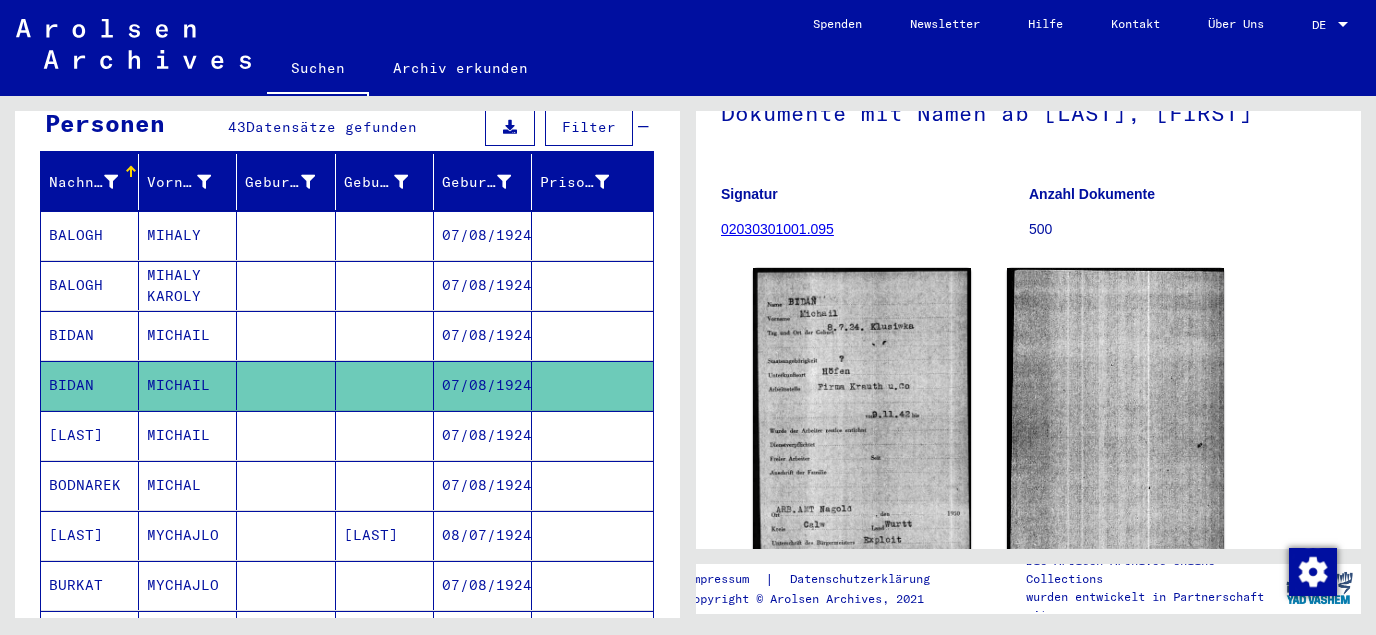 scroll, scrollTop: 215, scrollLeft: 0, axis: vertical 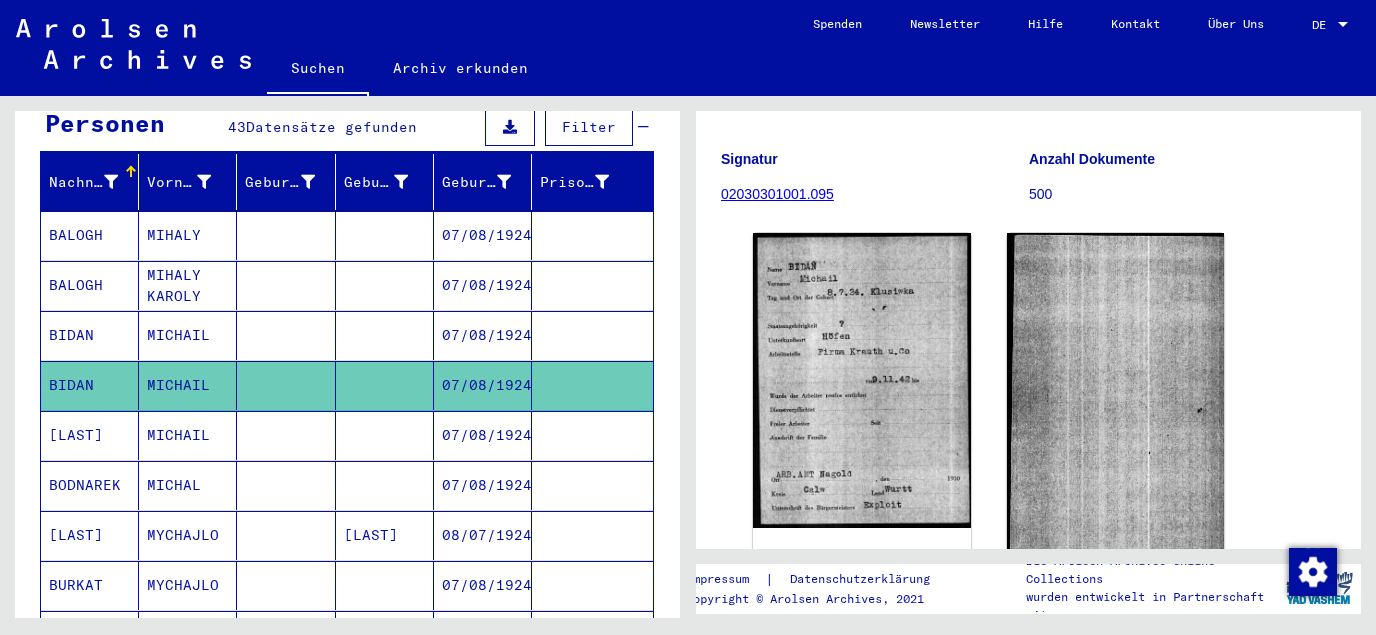 click 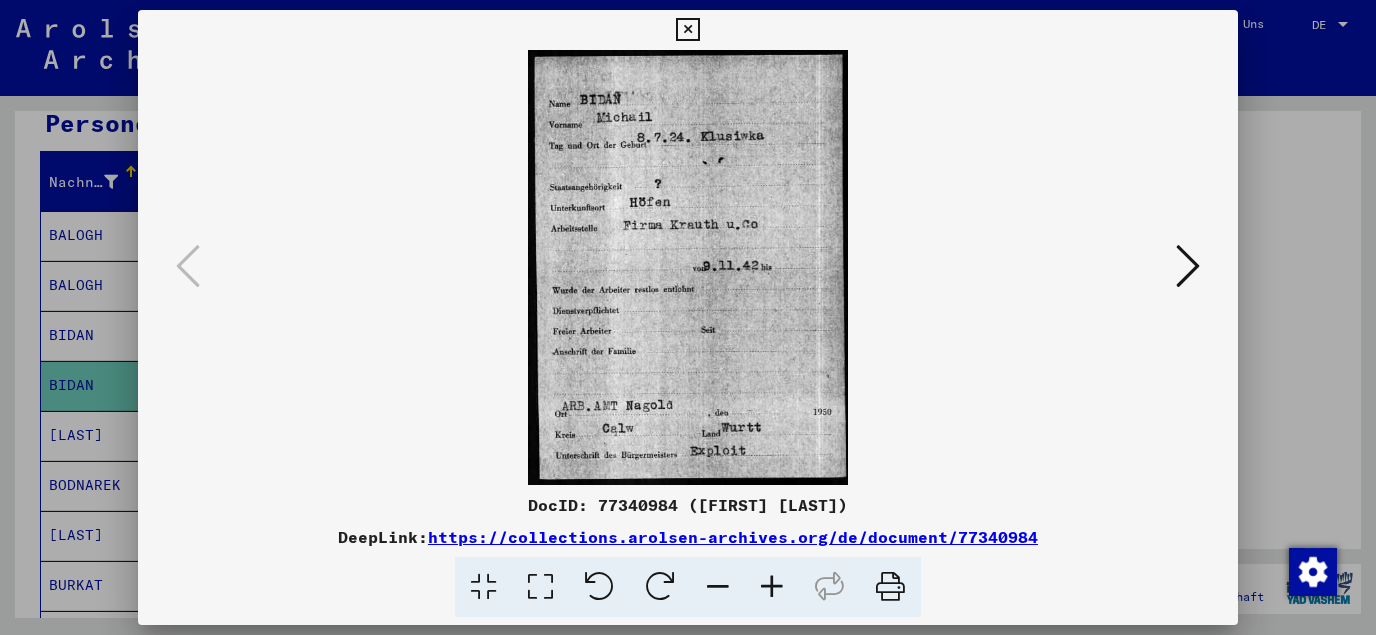 drag, startPoint x: 601, startPoint y: 502, endPoint x: 846, endPoint y: 504, distance: 245.00816 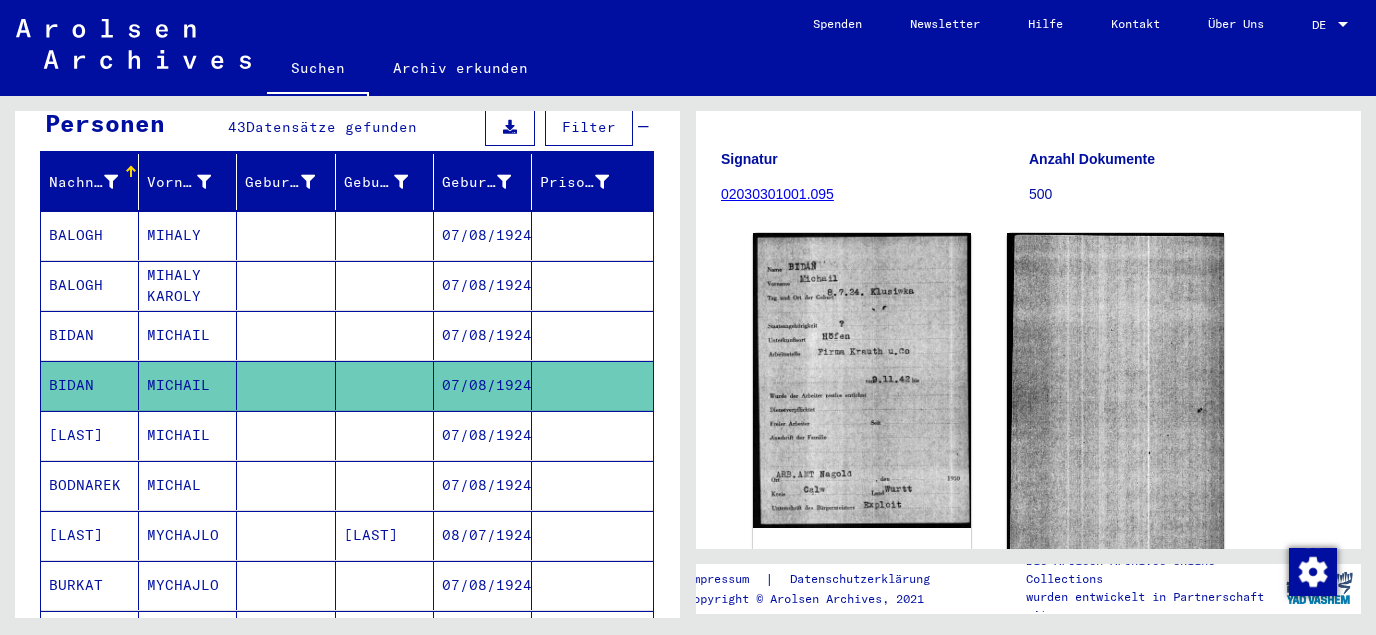 click on "07/08/1924" at bounding box center (483, 485) 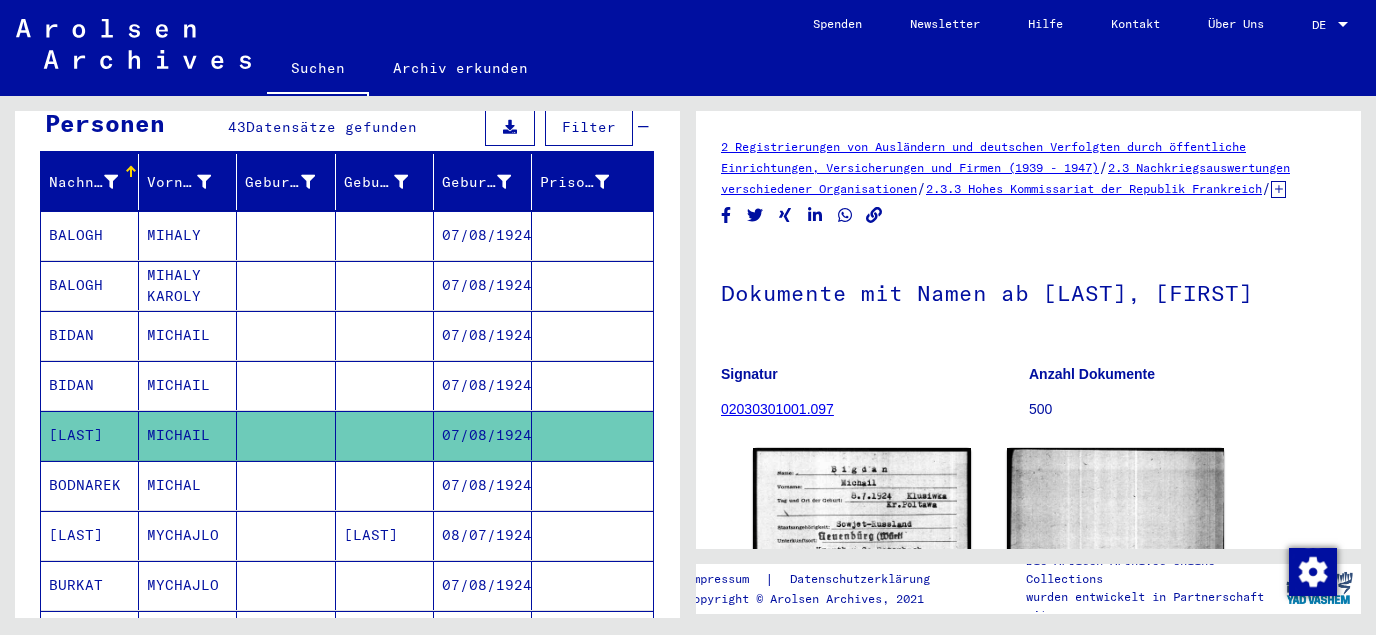 scroll, scrollTop: 215, scrollLeft: 0, axis: vertical 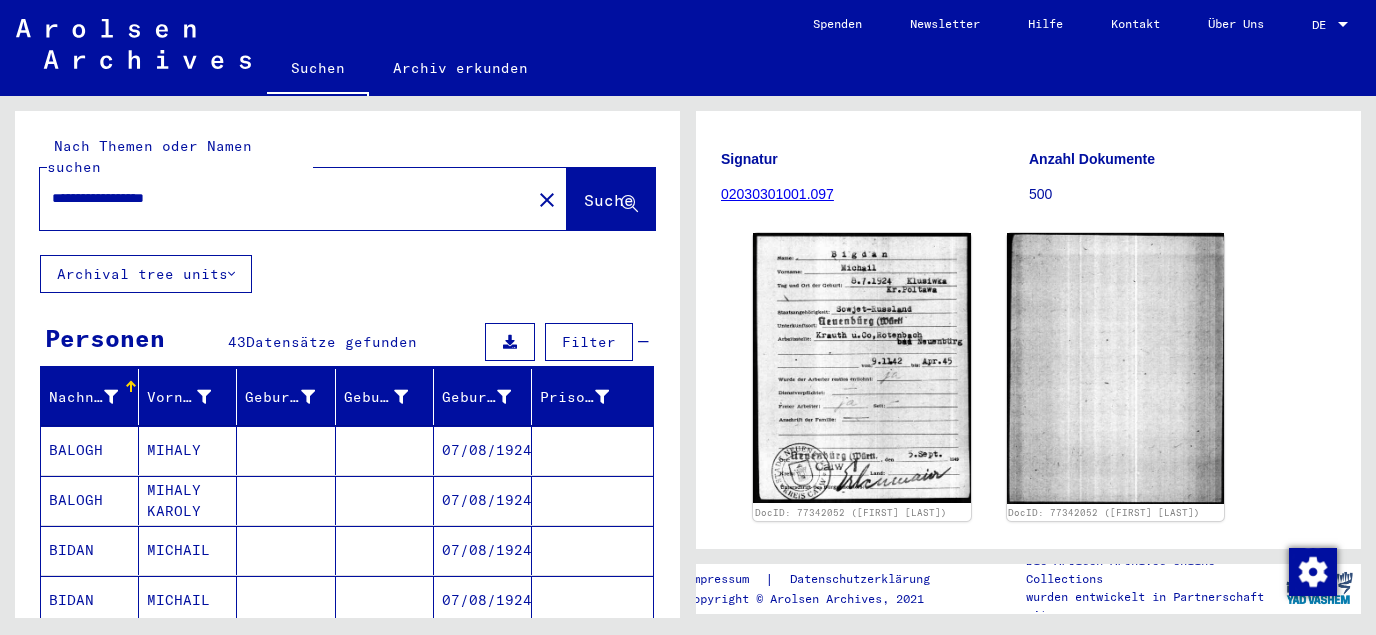 click on "**********" at bounding box center (285, 198) 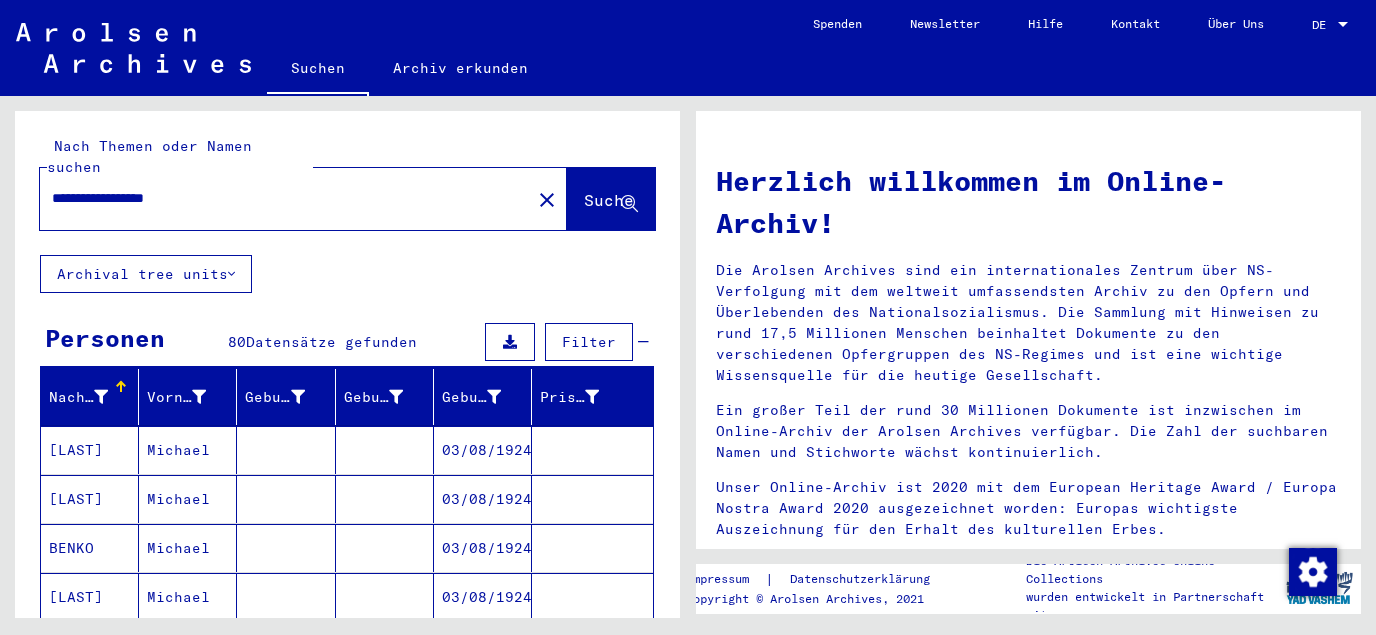 scroll, scrollTop: 108, scrollLeft: 0, axis: vertical 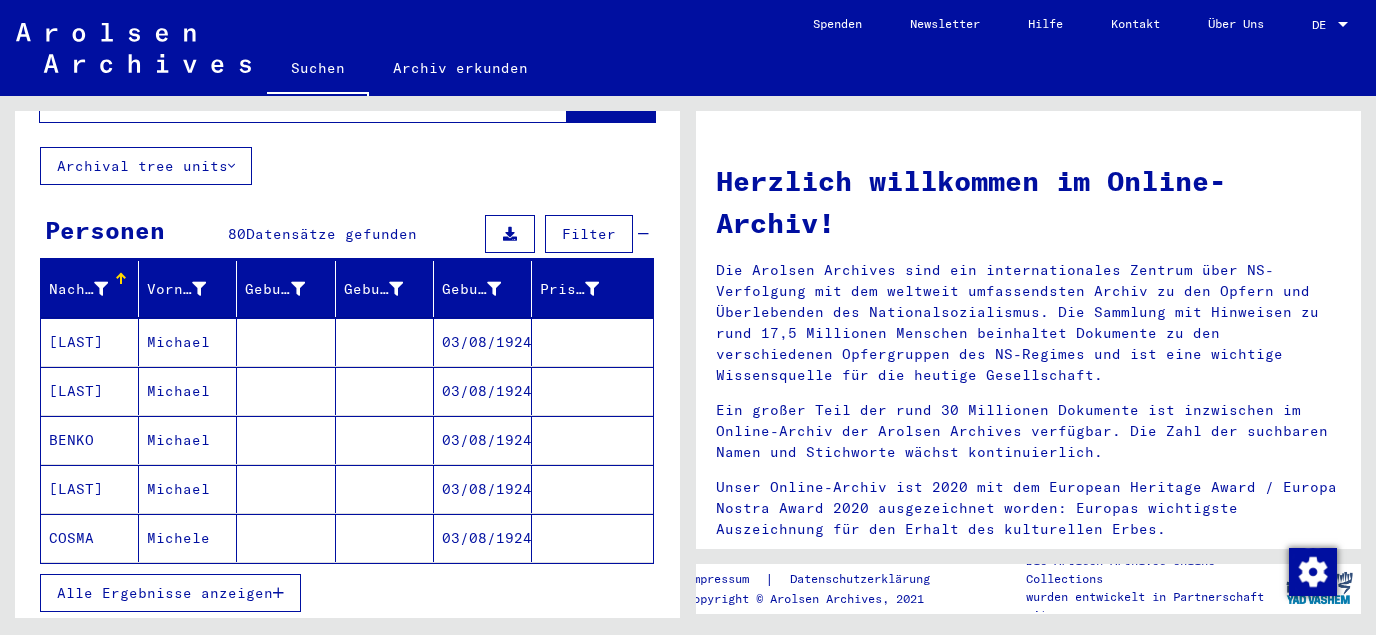 click on "Alle Ergebnisse anzeigen" at bounding box center (170, 593) 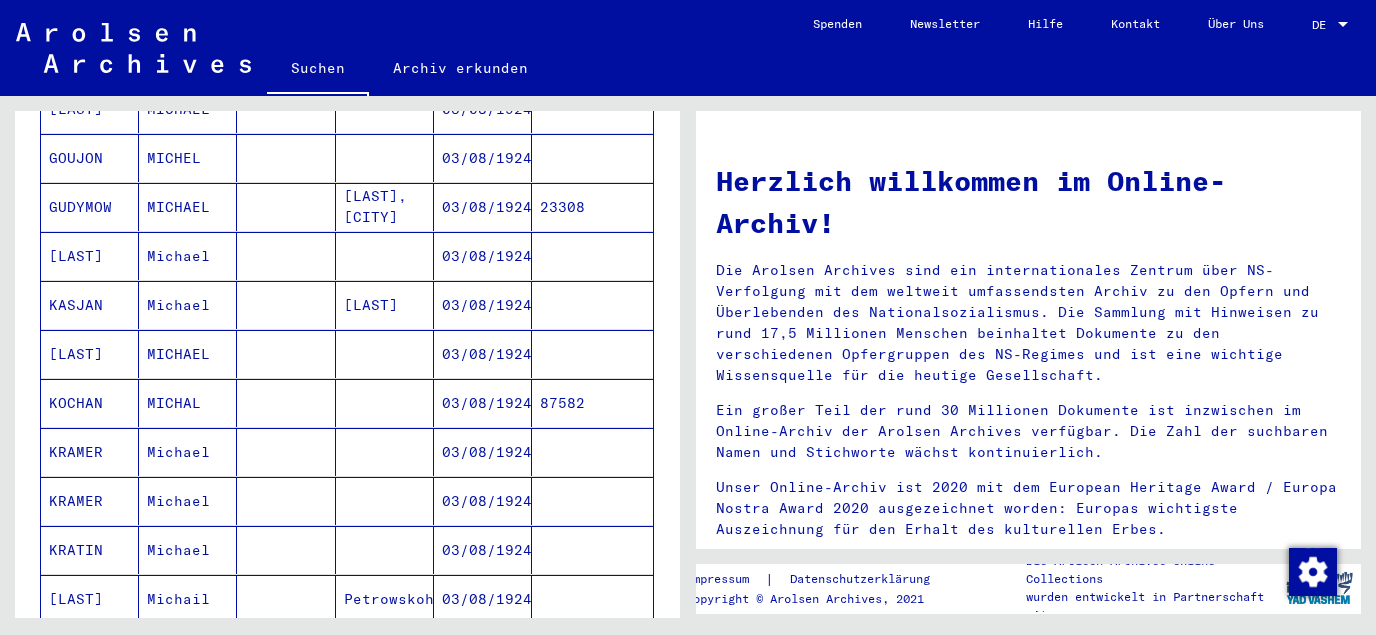 scroll, scrollTop: 1075, scrollLeft: 0, axis: vertical 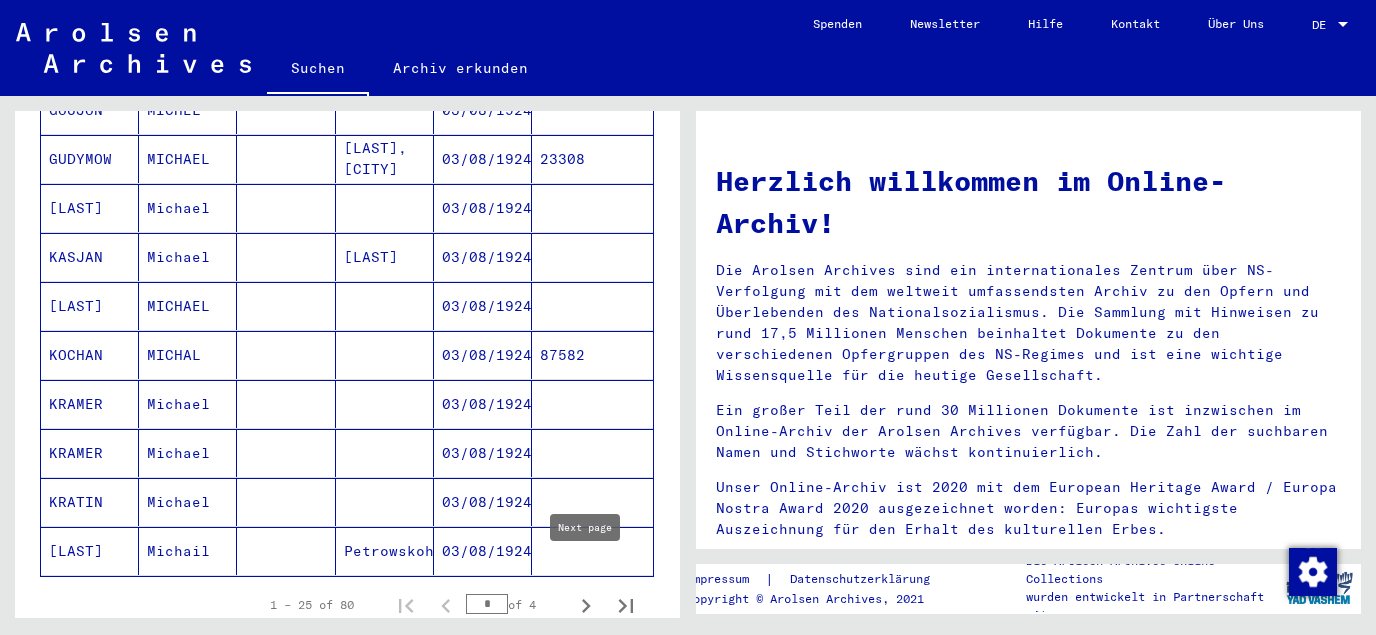 click 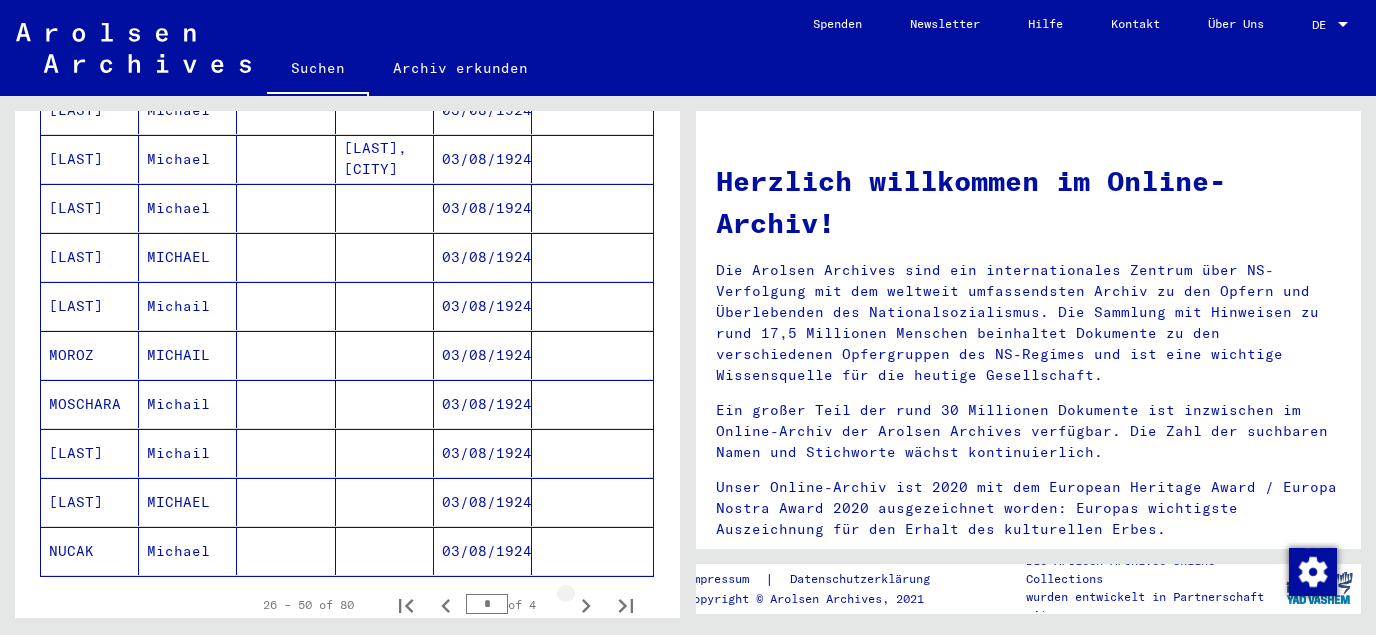 click 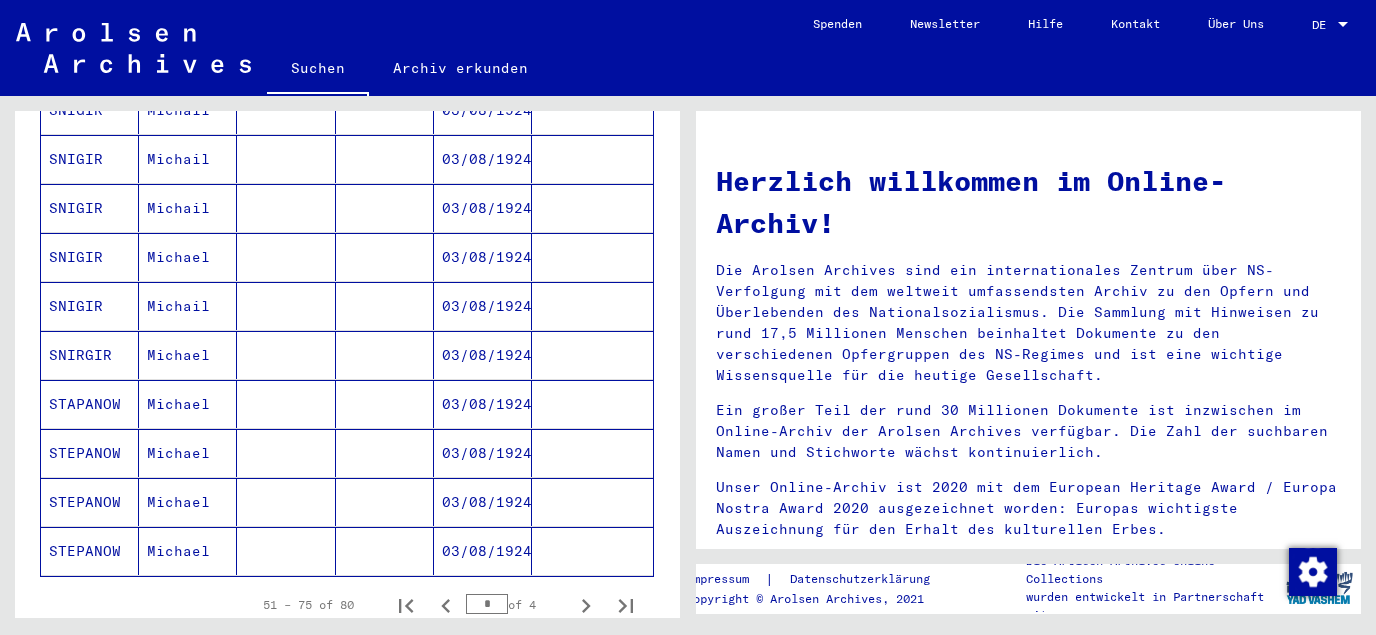 click 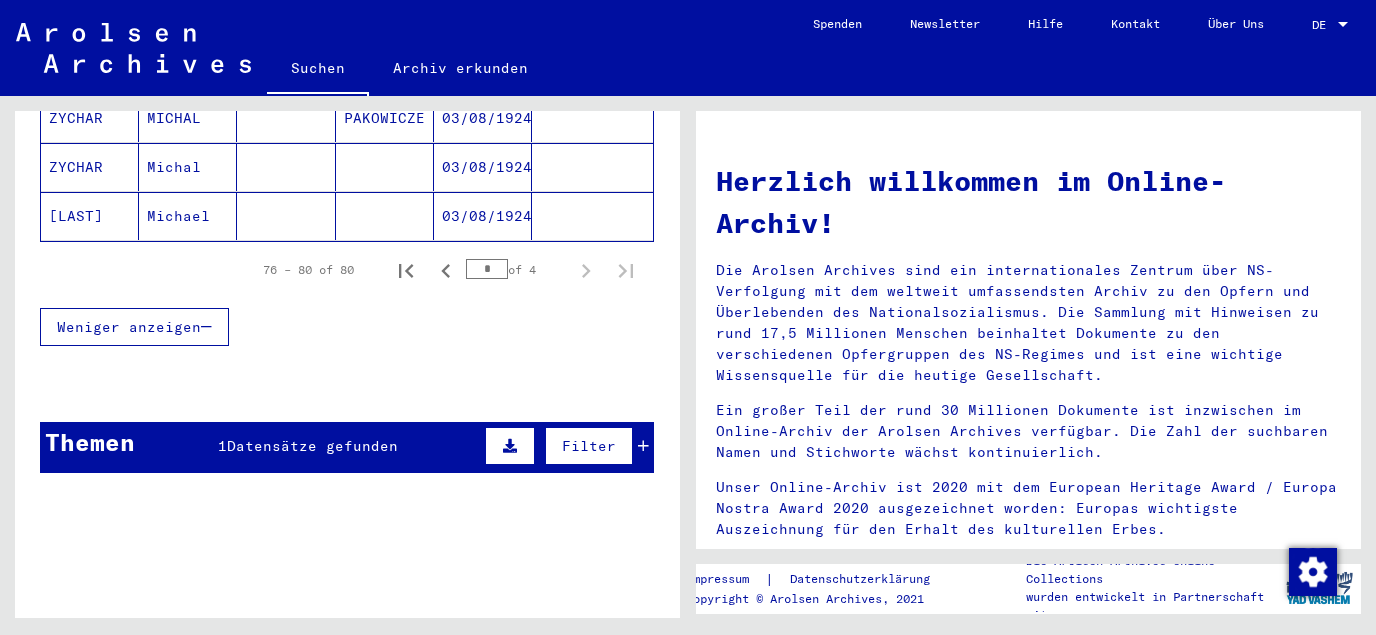 scroll, scrollTop: 0, scrollLeft: 0, axis: both 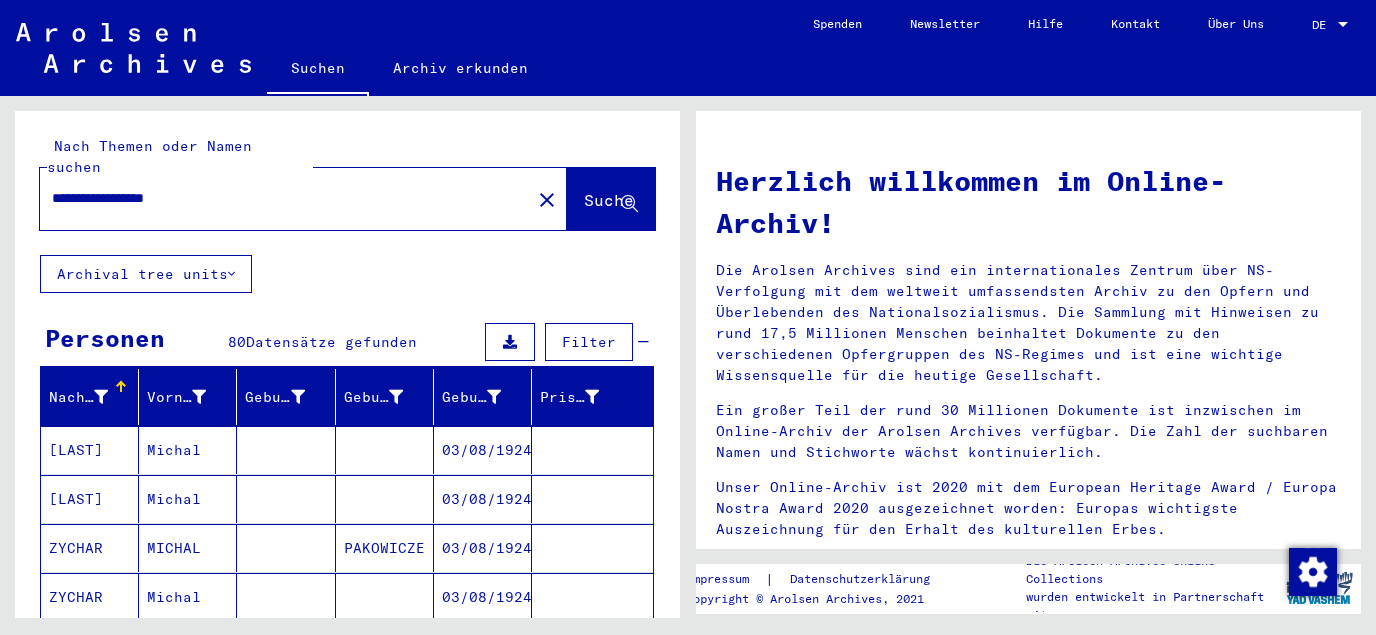 drag, startPoint x: 255, startPoint y: 181, endPoint x: 0, endPoint y: 186, distance: 255.04901 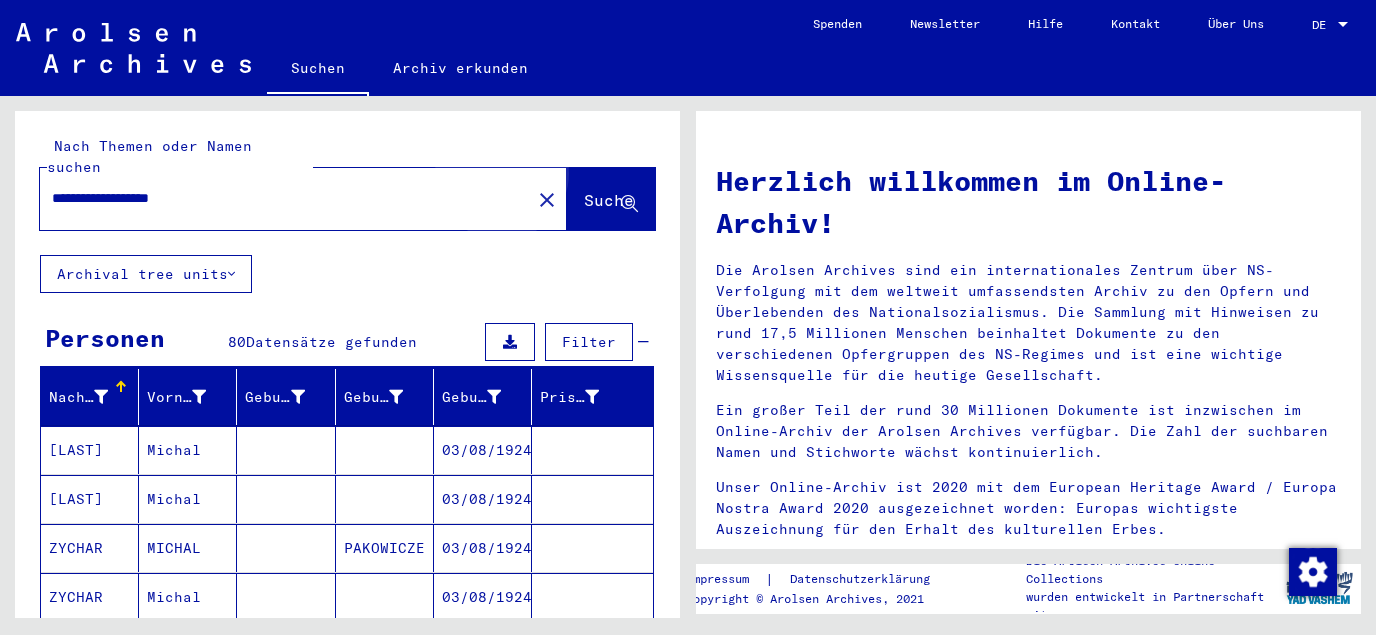 click on "Suche" 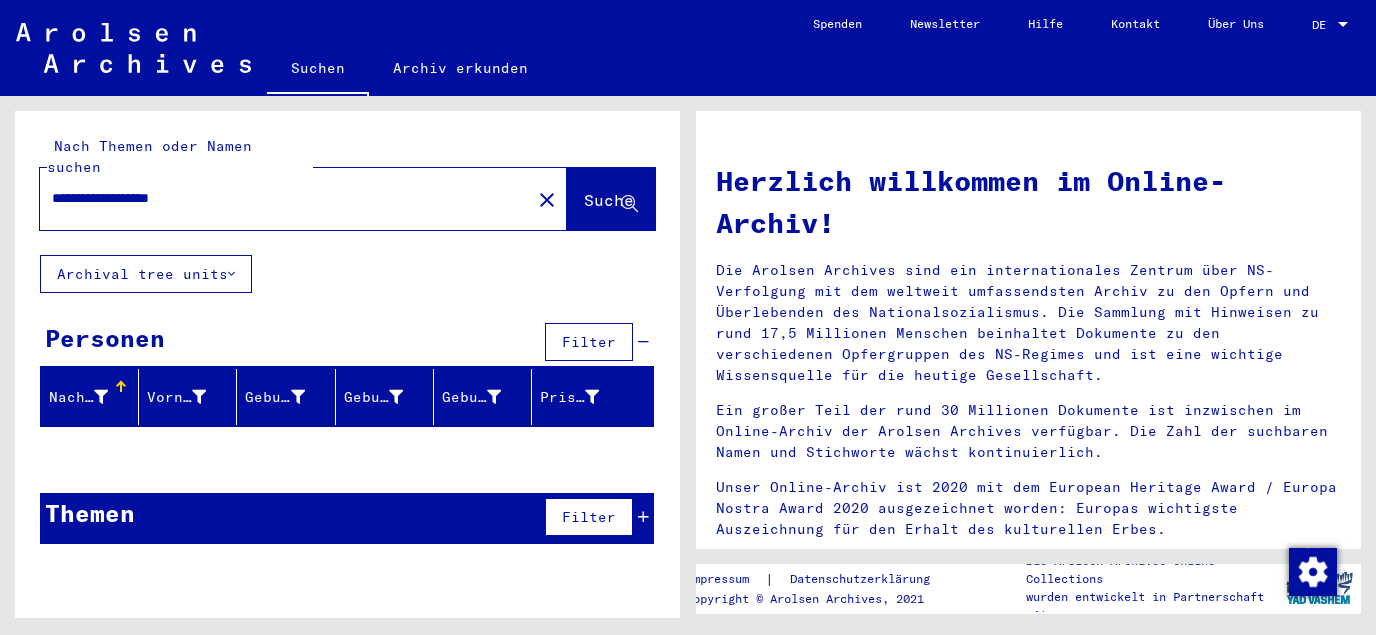 click on "**********" at bounding box center (279, 198) 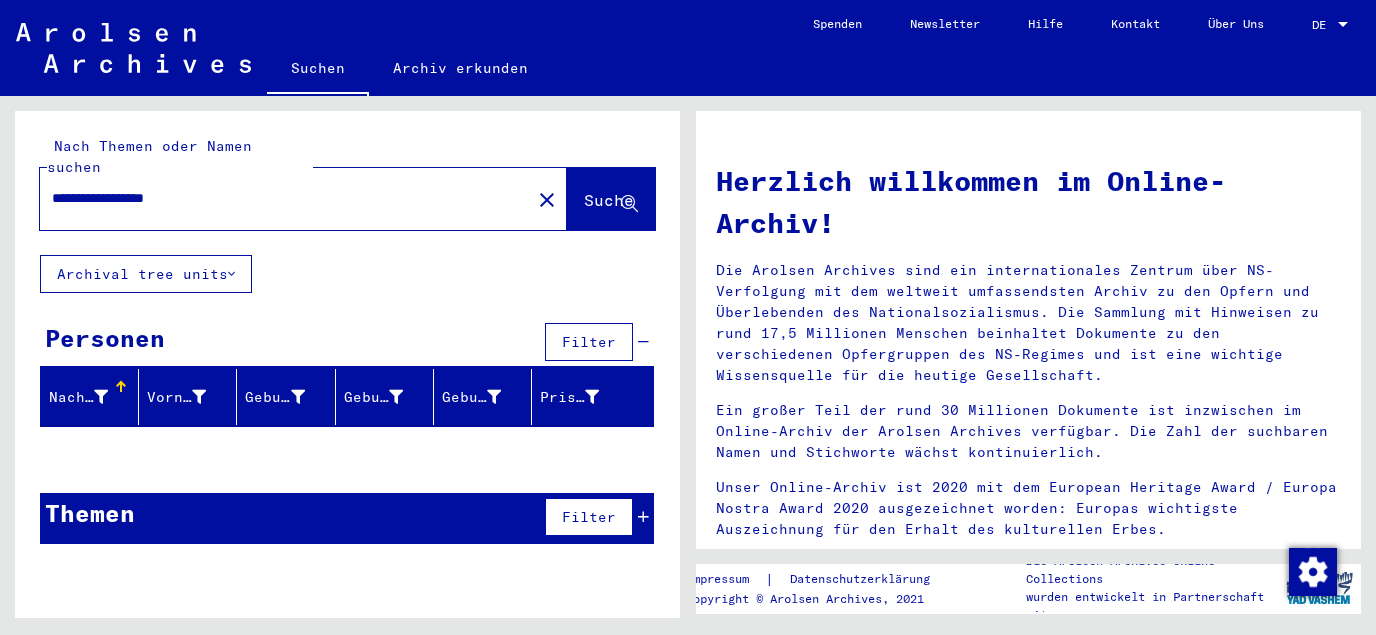 type on "**********" 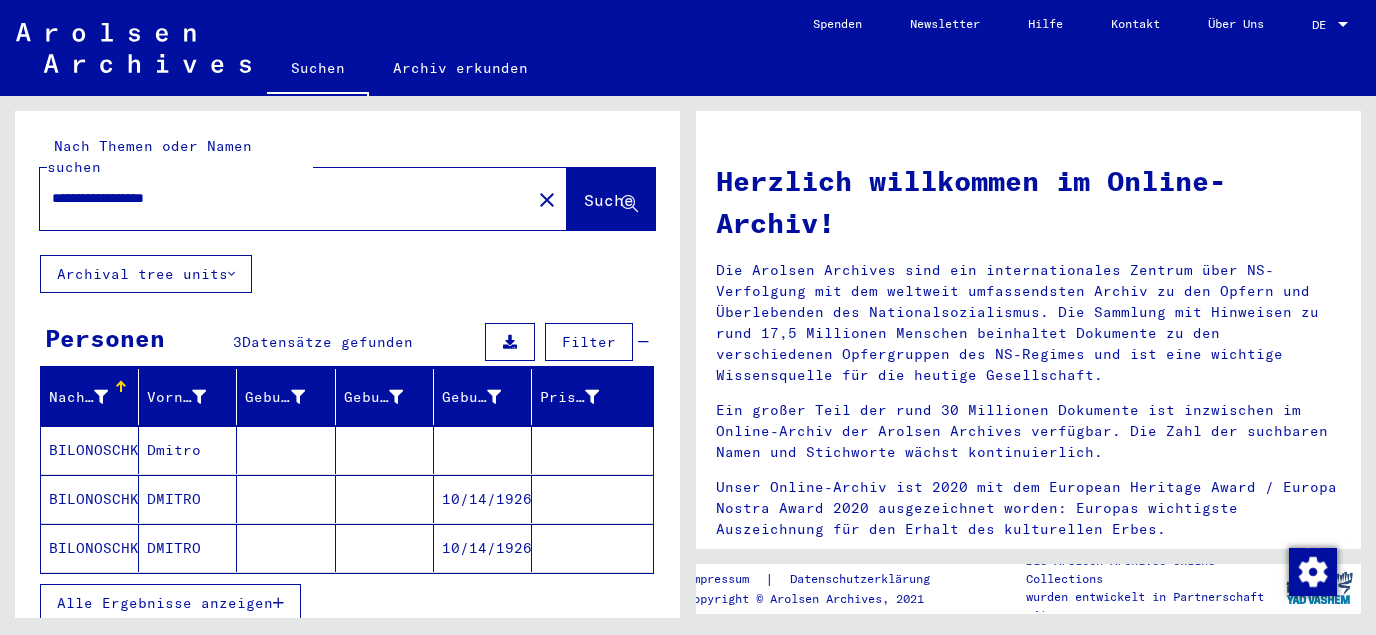 click at bounding box center (483, 499) 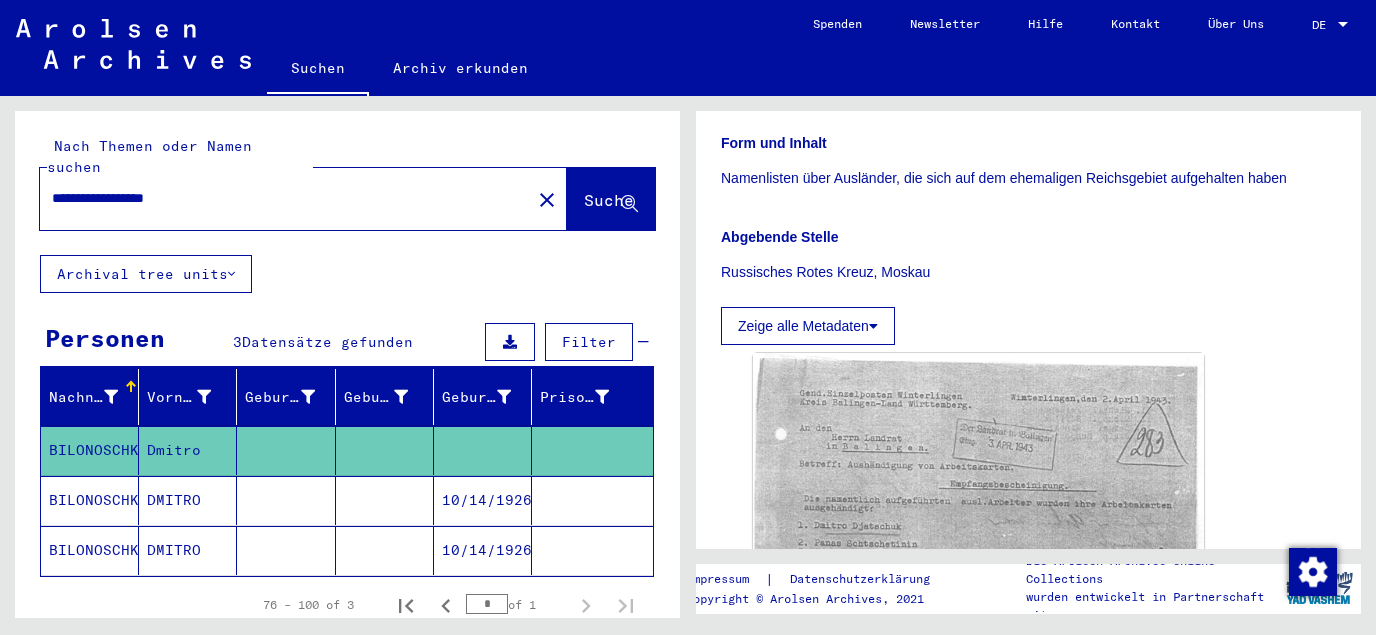 scroll, scrollTop: 538, scrollLeft: 0, axis: vertical 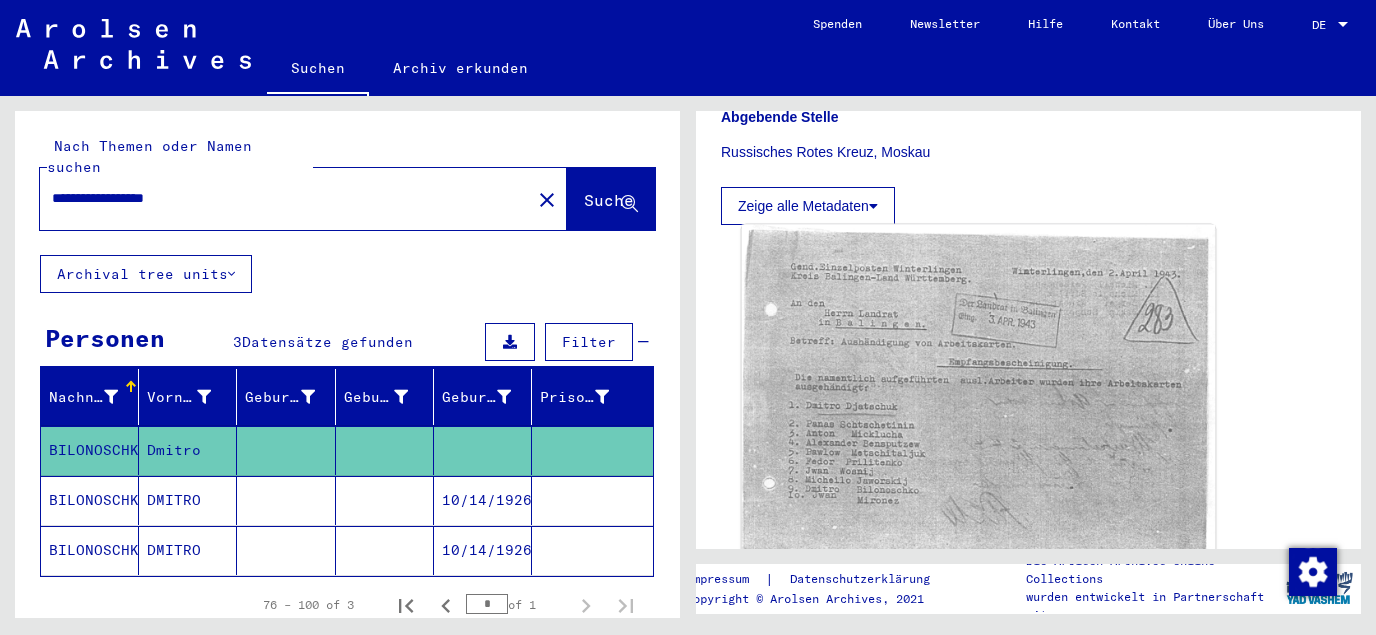 click 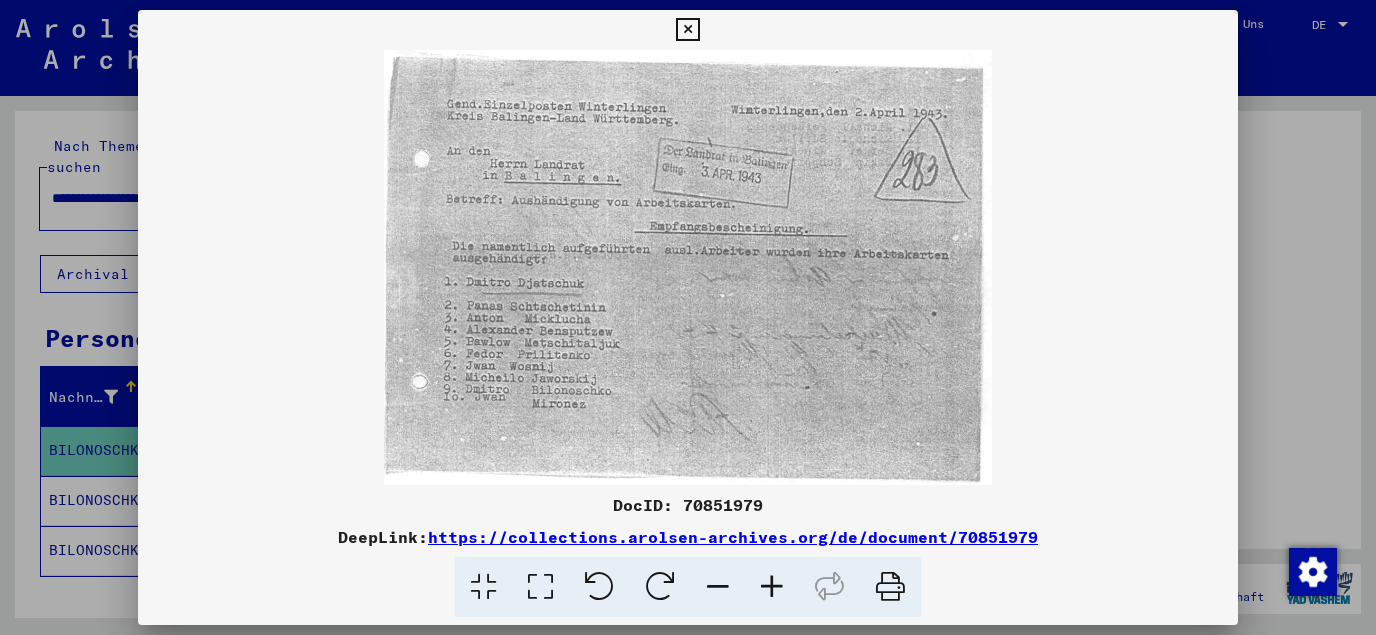 click at bounding box center (540, 587) 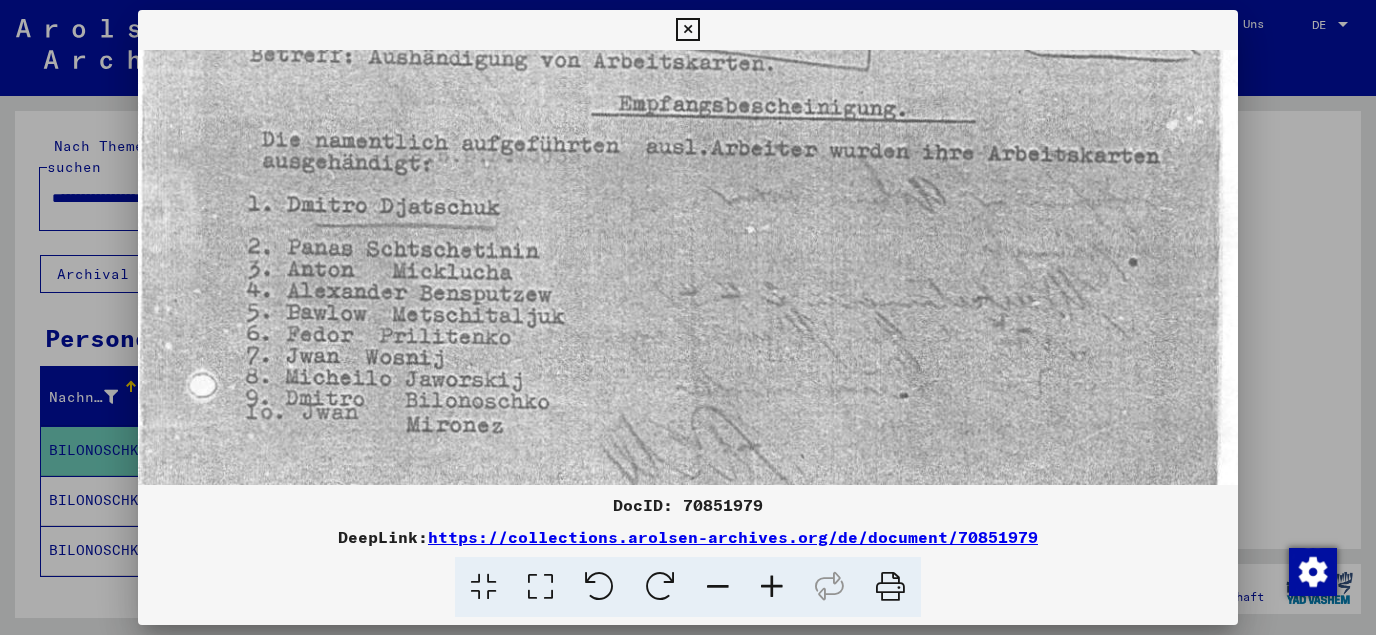 scroll, scrollTop: 247, scrollLeft: 0, axis: vertical 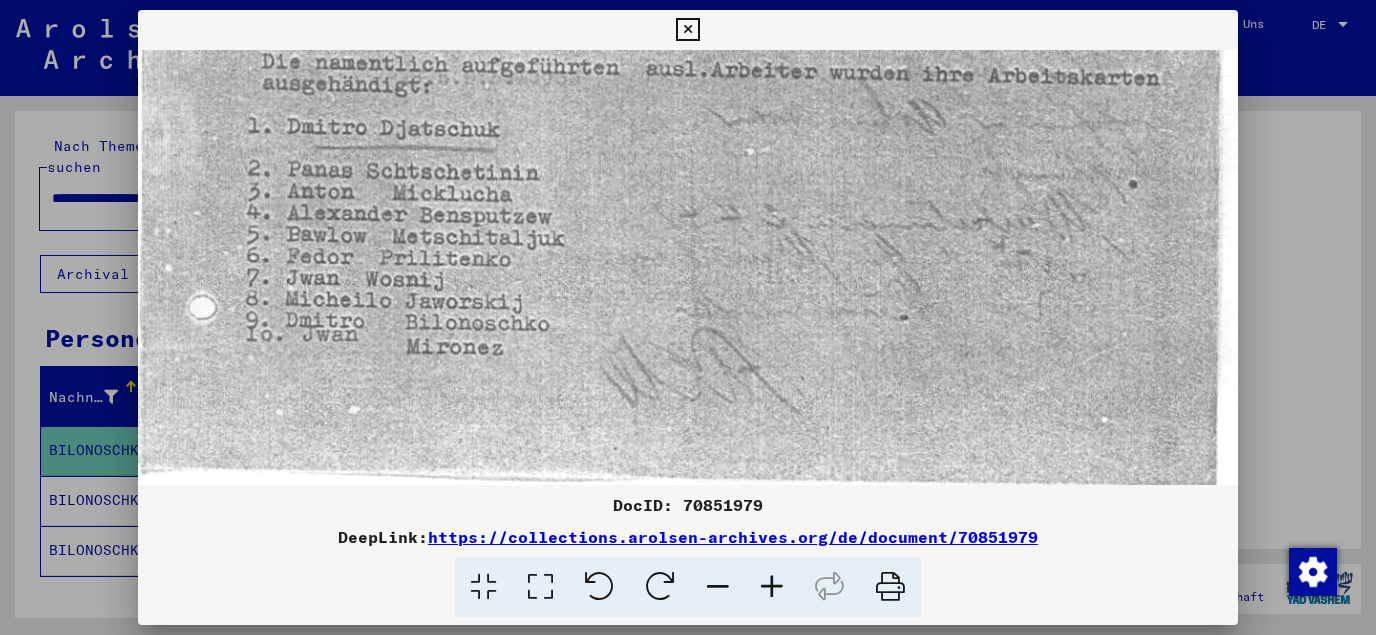 drag, startPoint x: 543, startPoint y: 388, endPoint x: 692, endPoint y: 44, distance: 374.88266 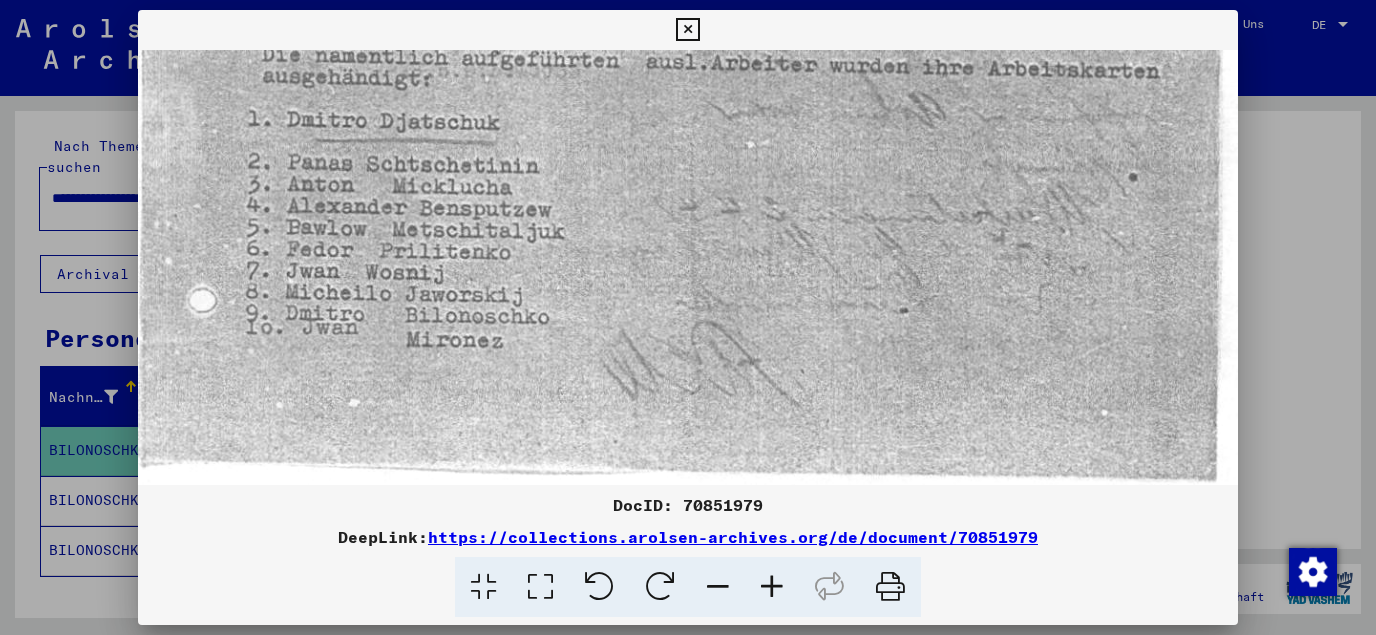 scroll, scrollTop: 353, scrollLeft: 0, axis: vertical 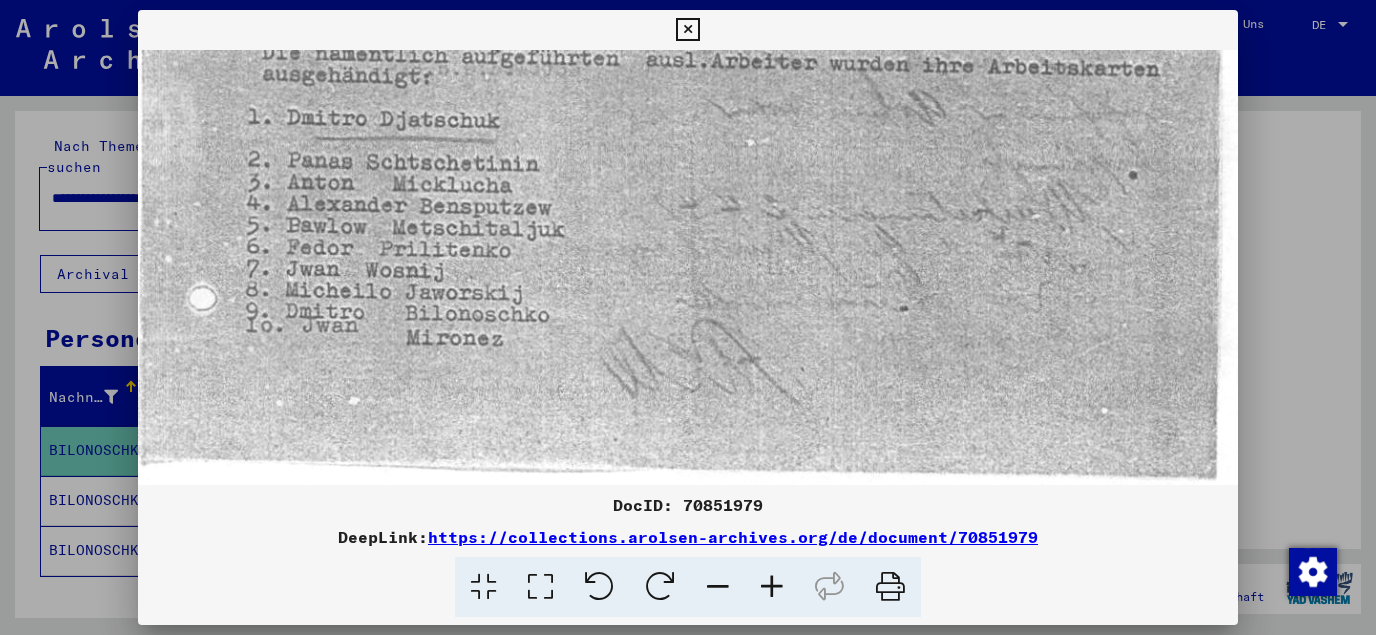 drag, startPoint x: 692, startPoint y: 262, endPoint x: 708, endPoint y: 206, distance: 58.24088 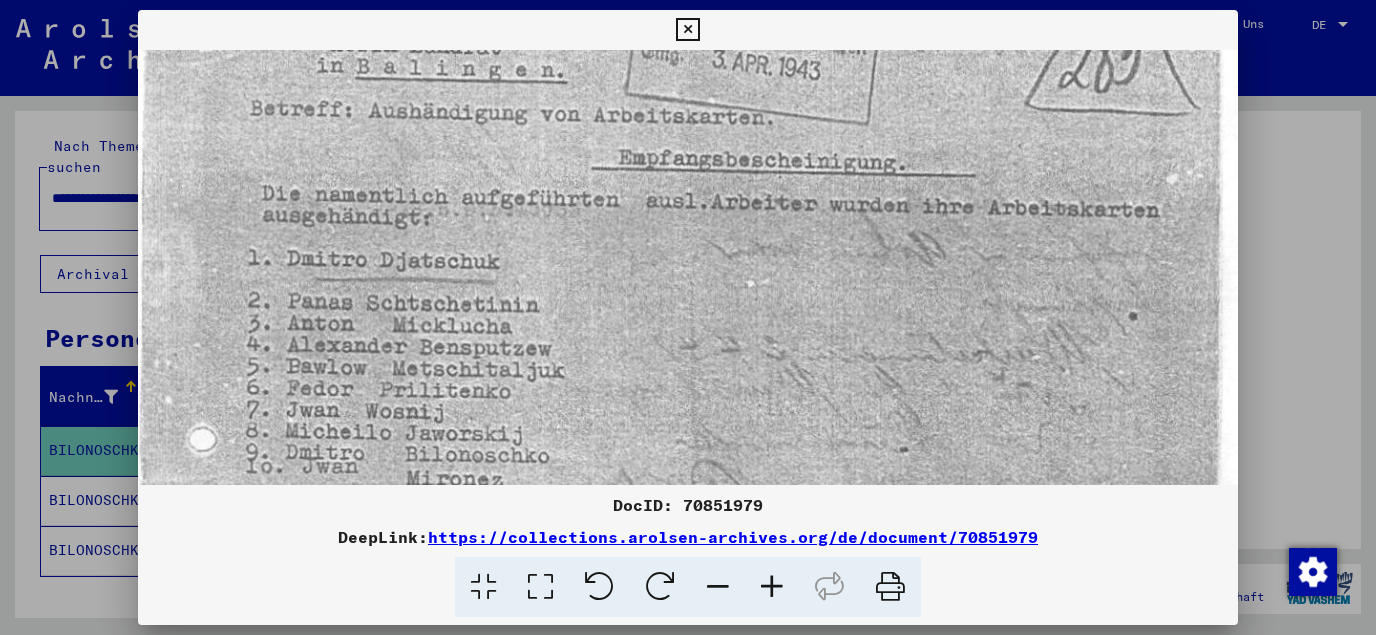 scroll, scrollTop: 150, scrollLeft: 0, axis: vertical 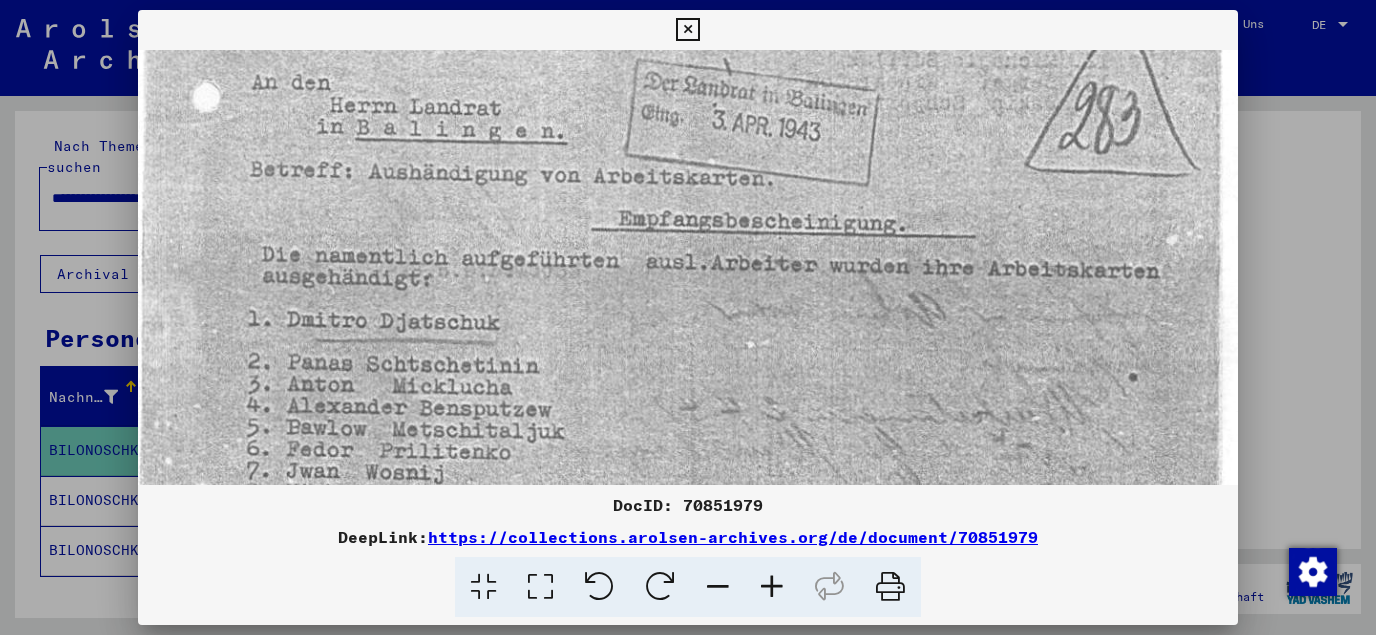 drag, startPoint x: 1079, startPoint y: 120, endPoint x: 1074, endPoint y: 323, distance: 203.06157 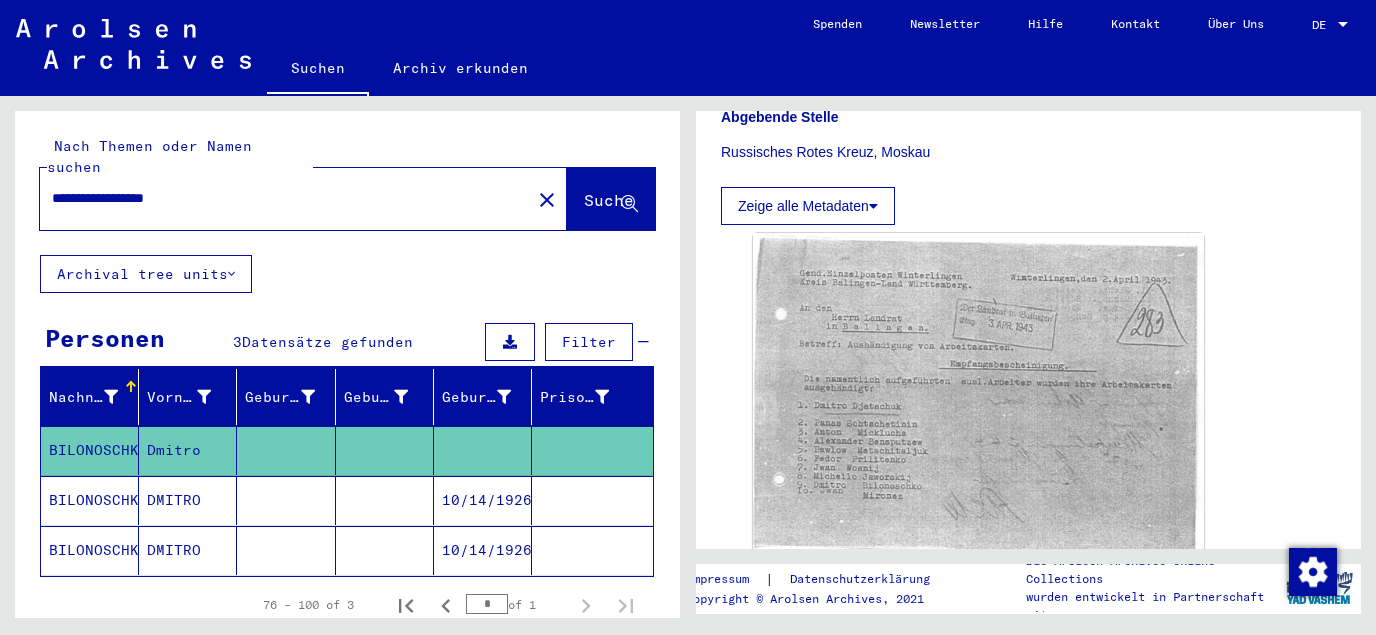 click on "10/14/1926" at bounding box center (483, 550) 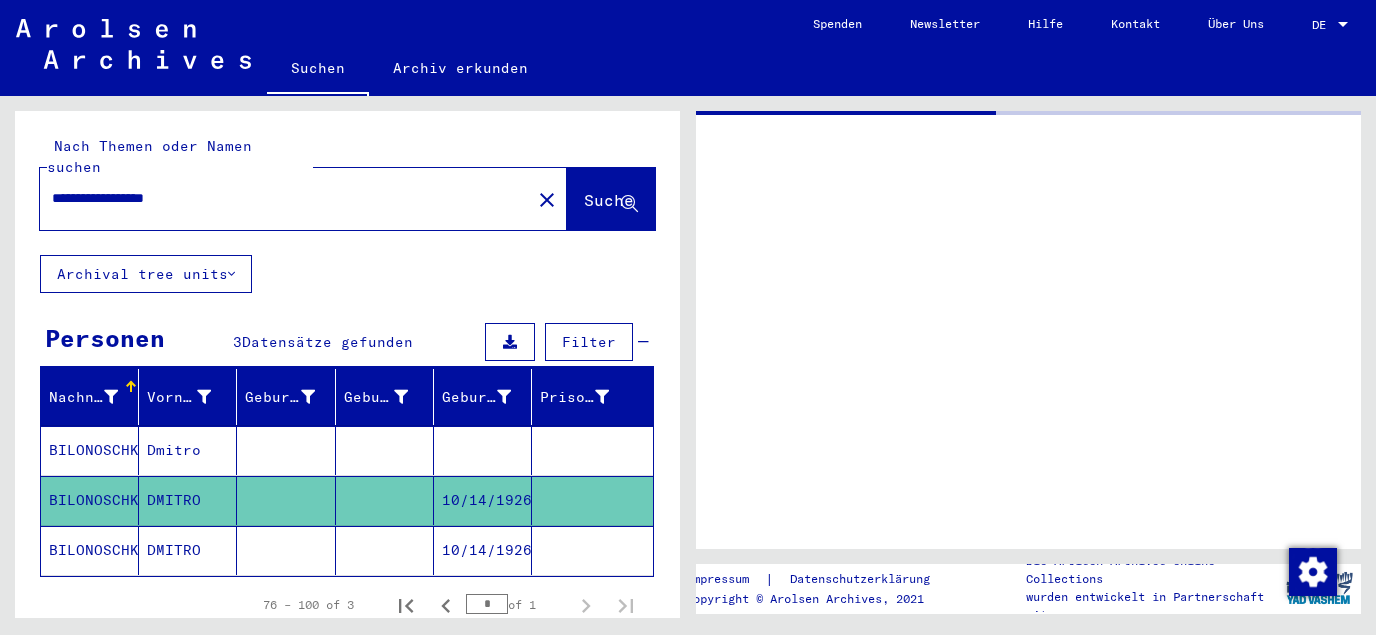 scroll, scrollTop: 0, scrollLeft: 0, axis: both 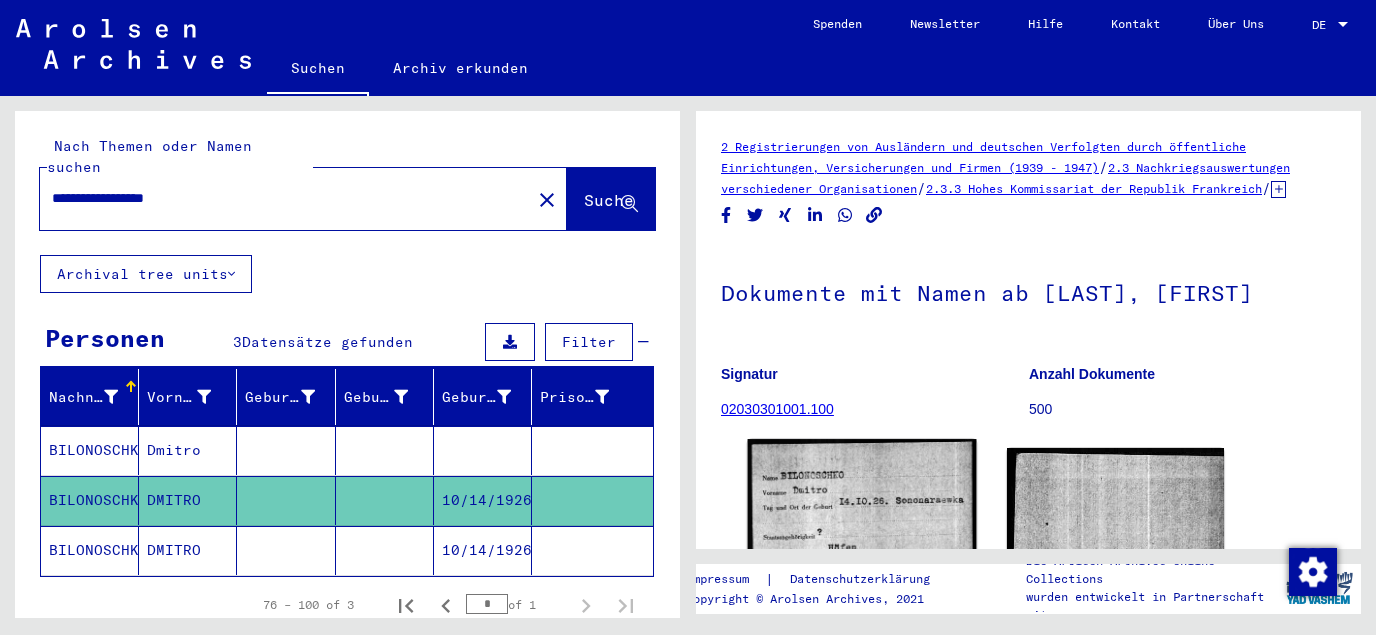 click 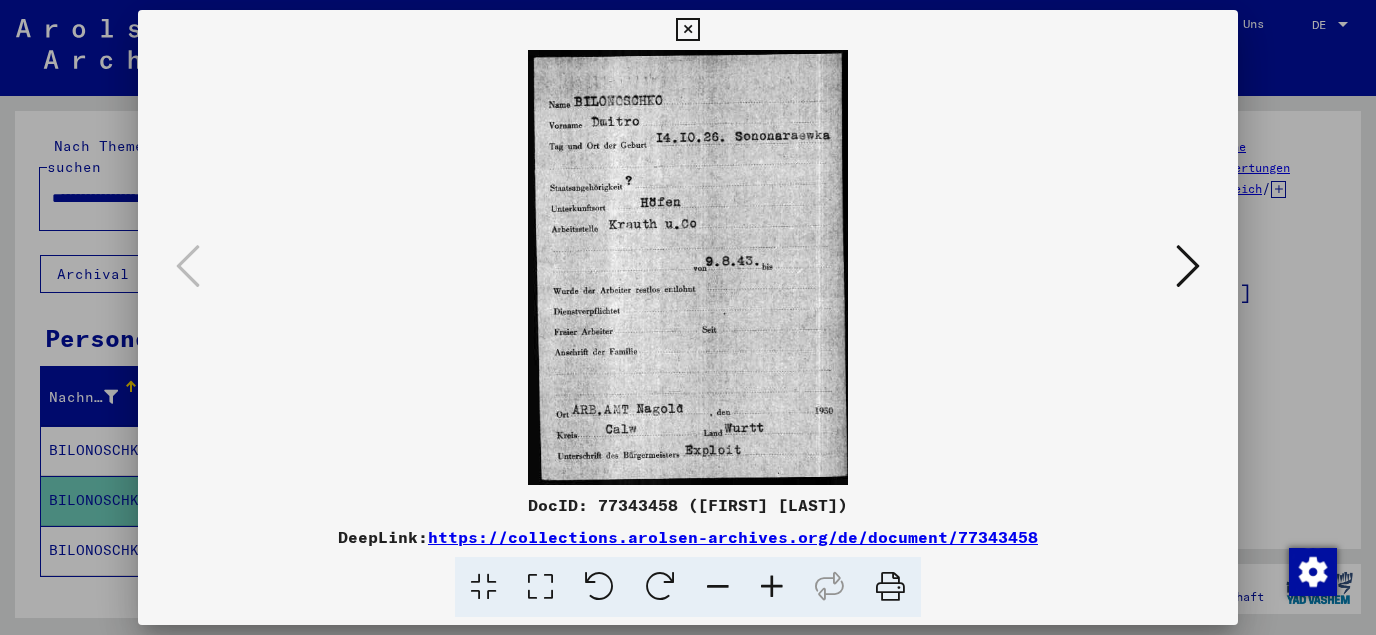 click at bounding box center [687, 30] 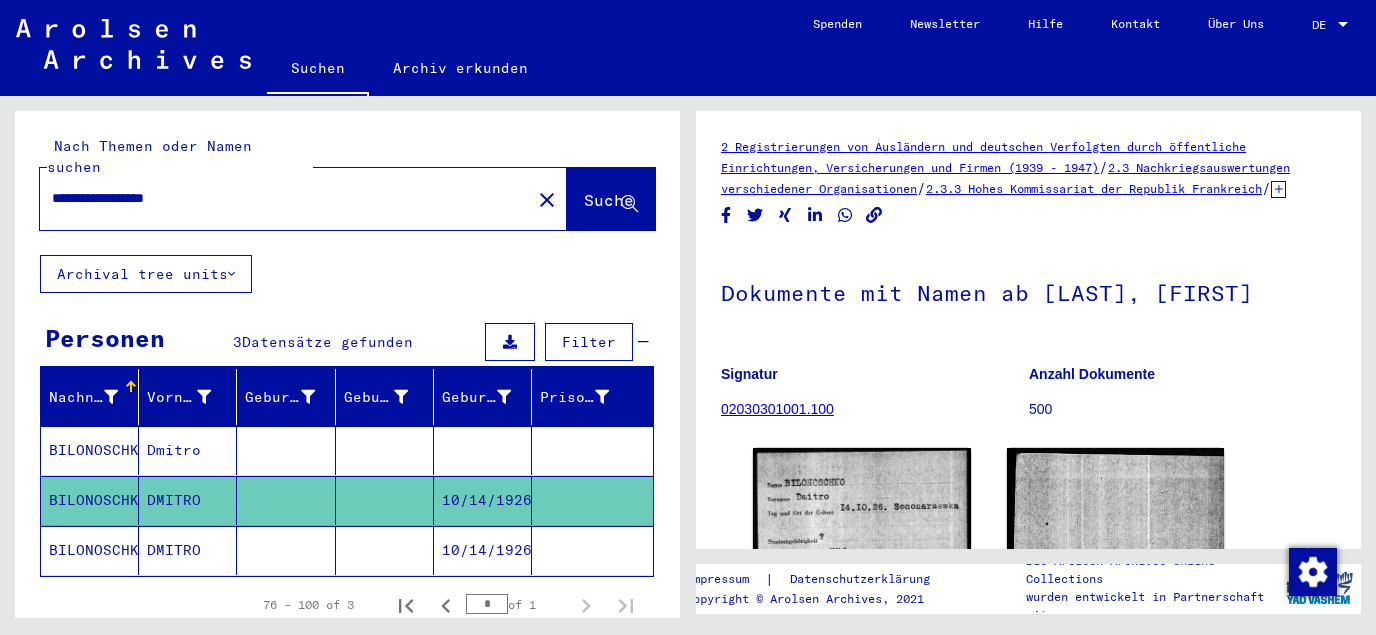 click on "10/14/1926" 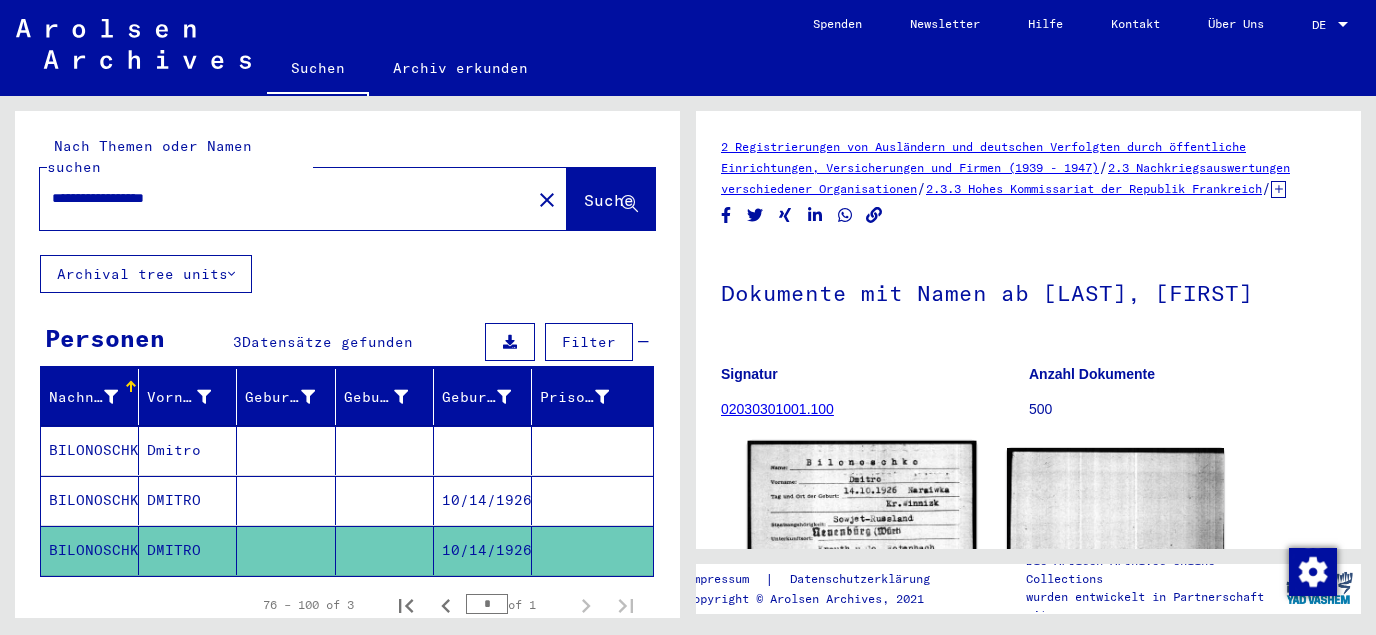 click 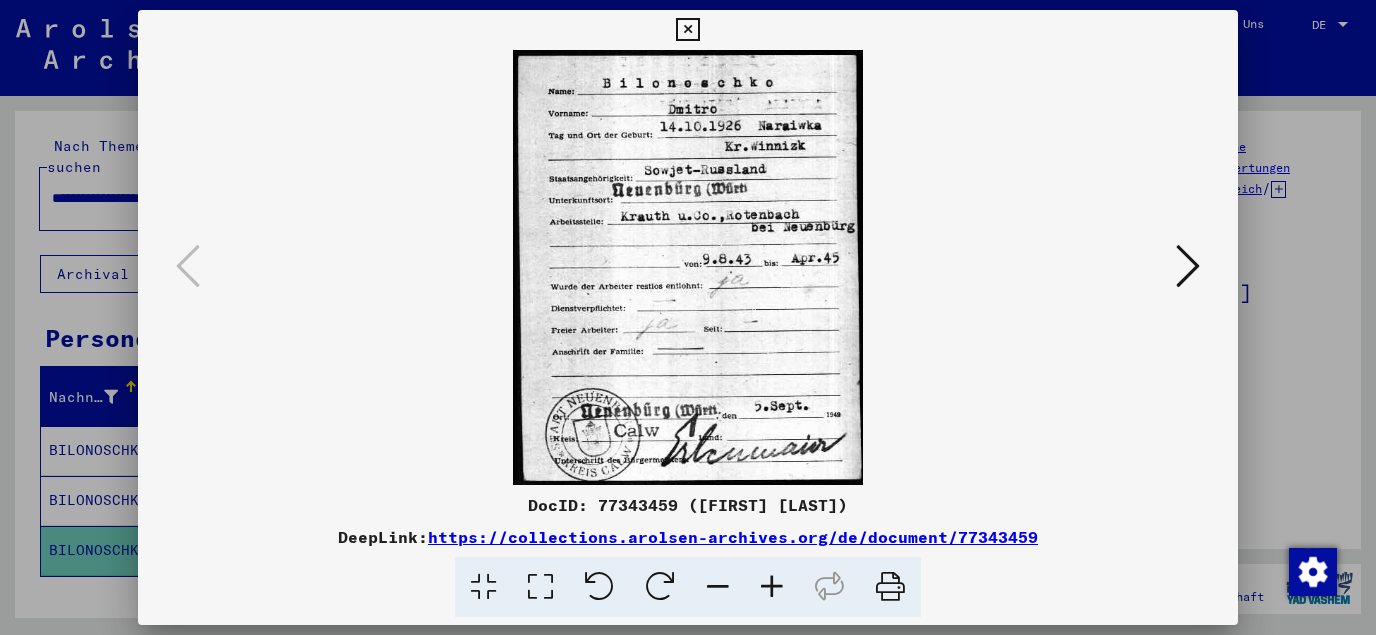 click at bounding box center [687, 30] 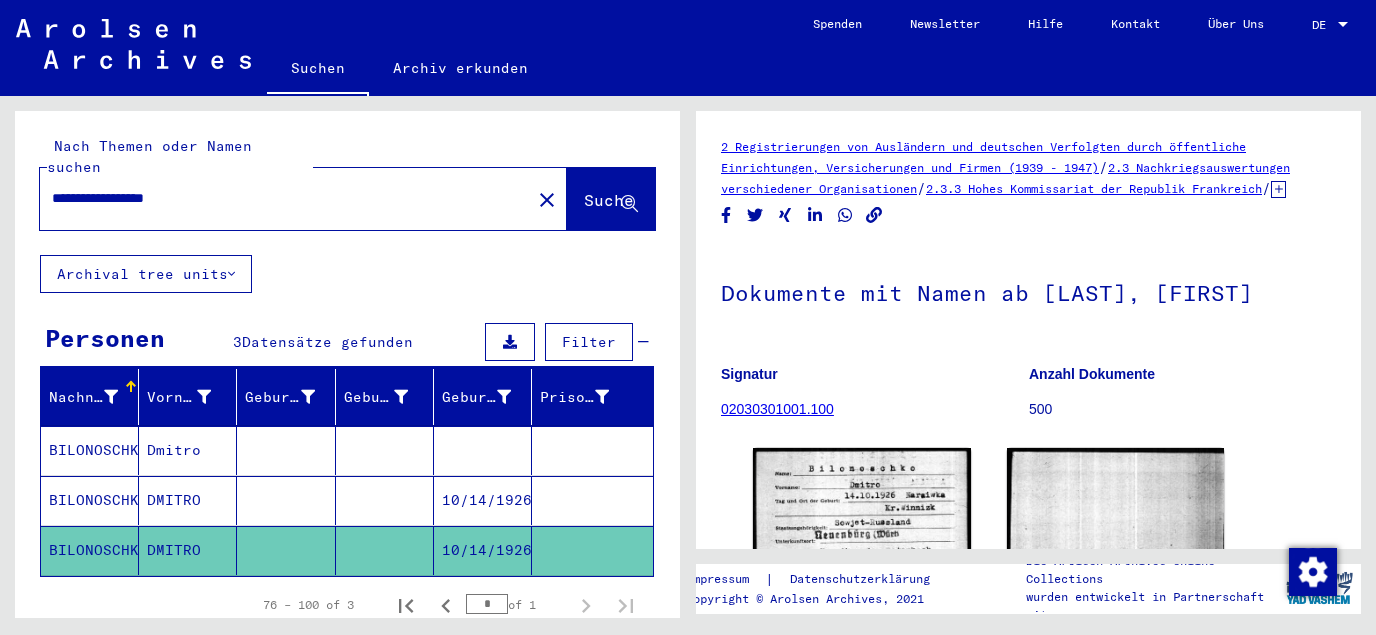 click on "Dmitro" at bounding box center (188, 500) 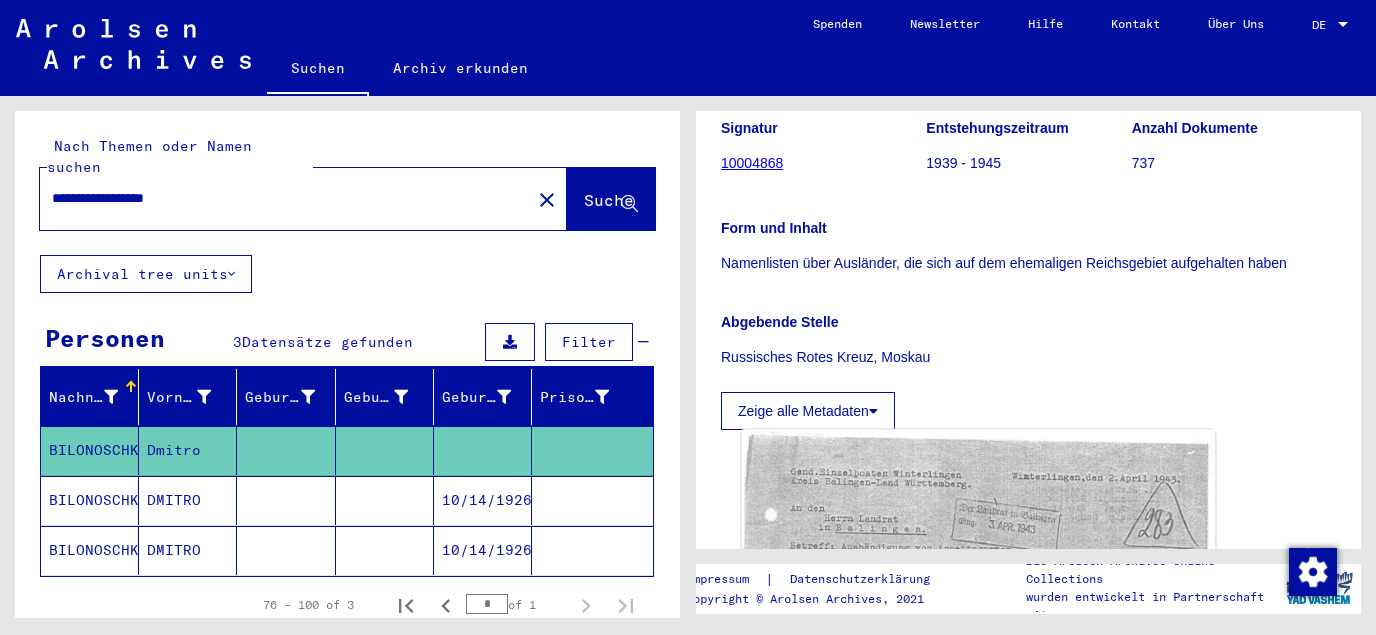 scroll, scrollTop: 430, scrollLeft: 0, axis: vertical 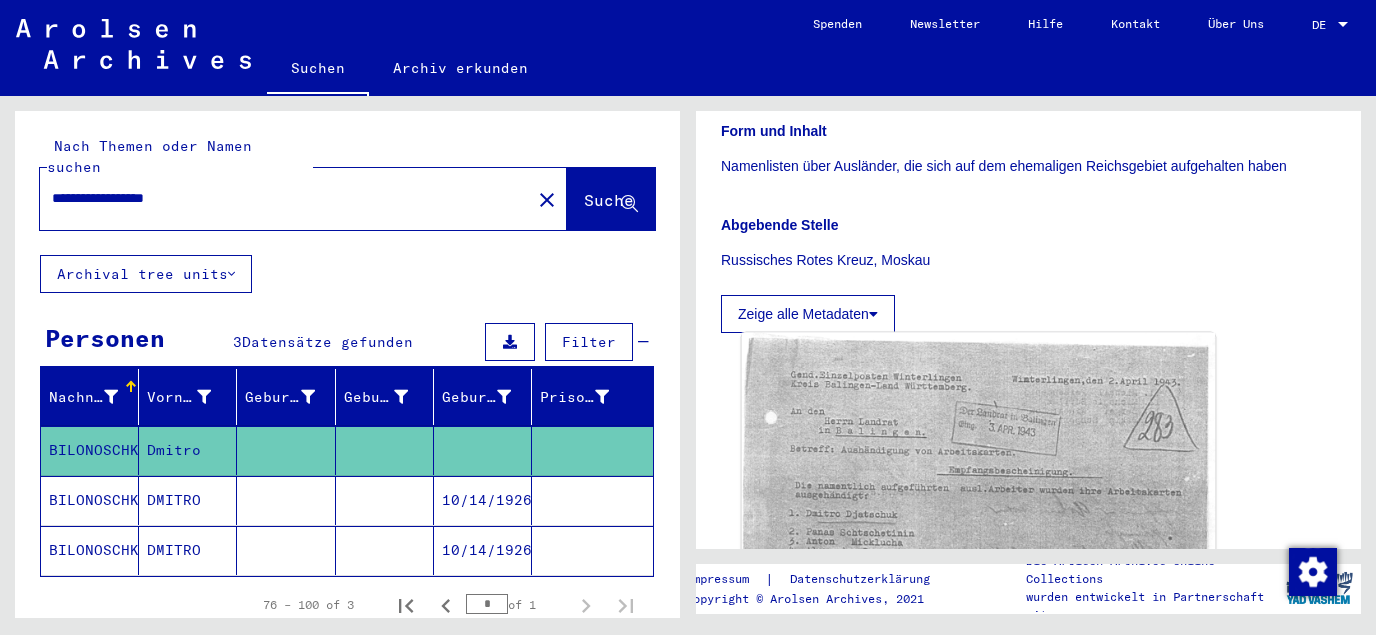 click 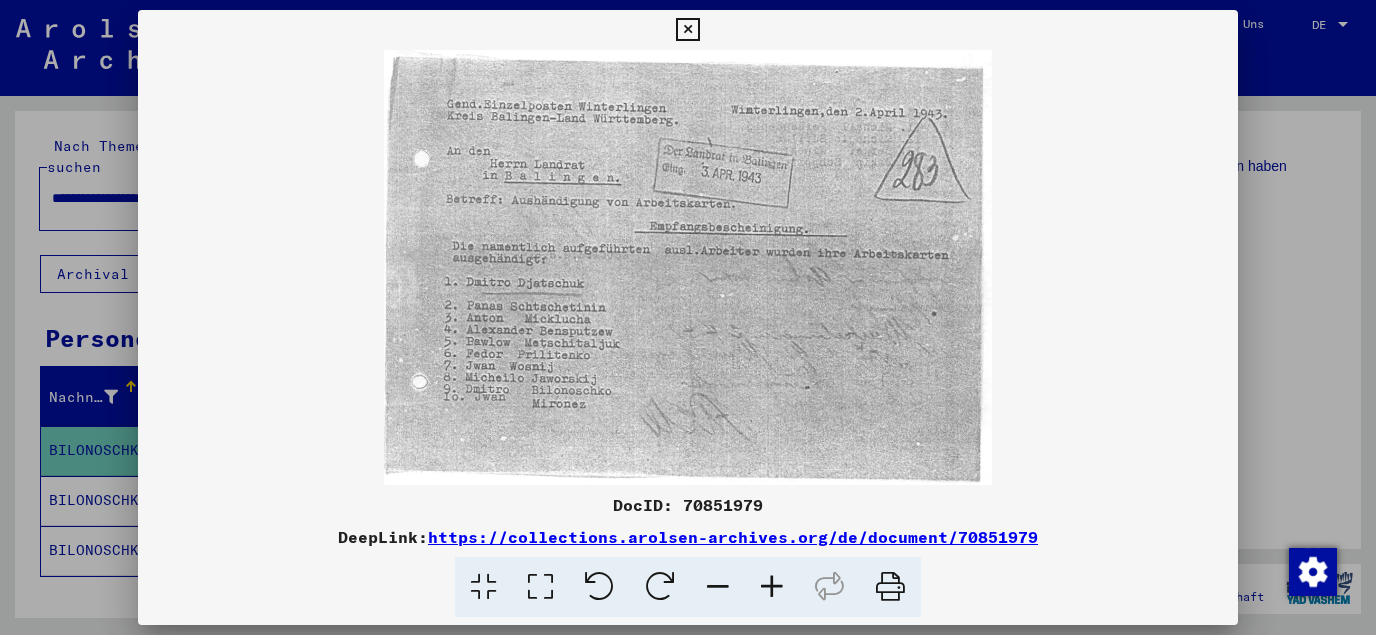 click at bounding box center (540, 587) 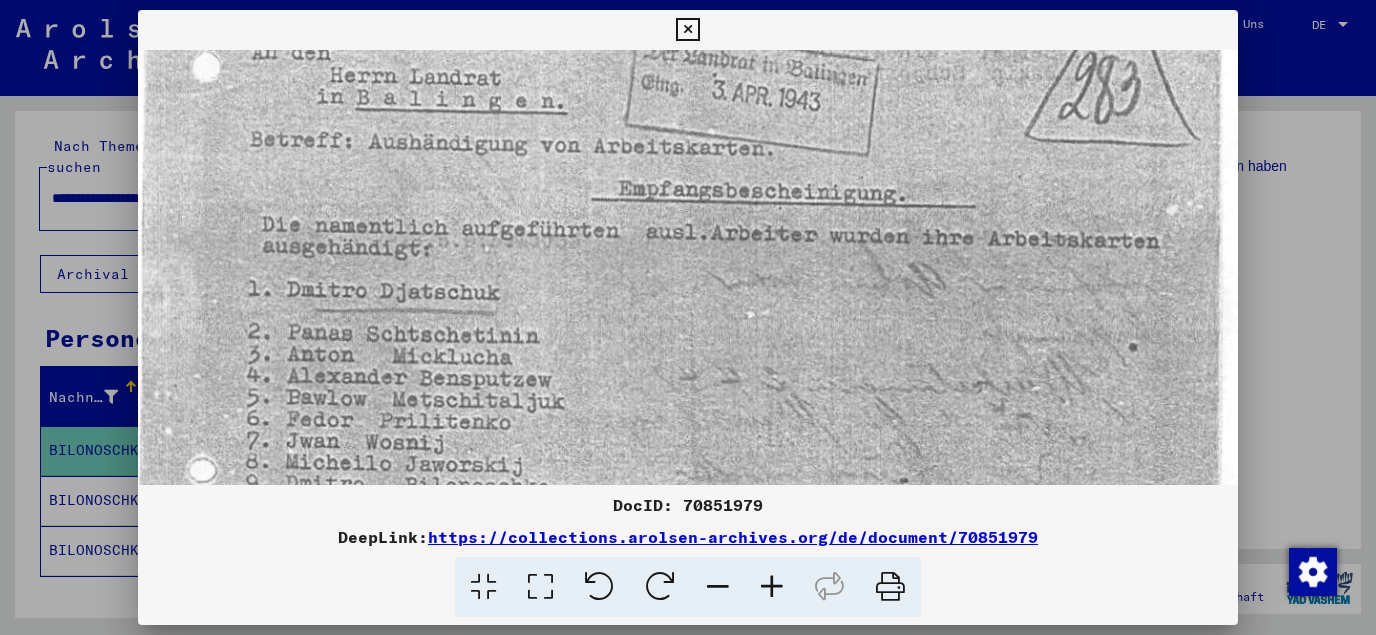 scroll, scrollTop: 183, scrollLeft: 0, axis: vertical 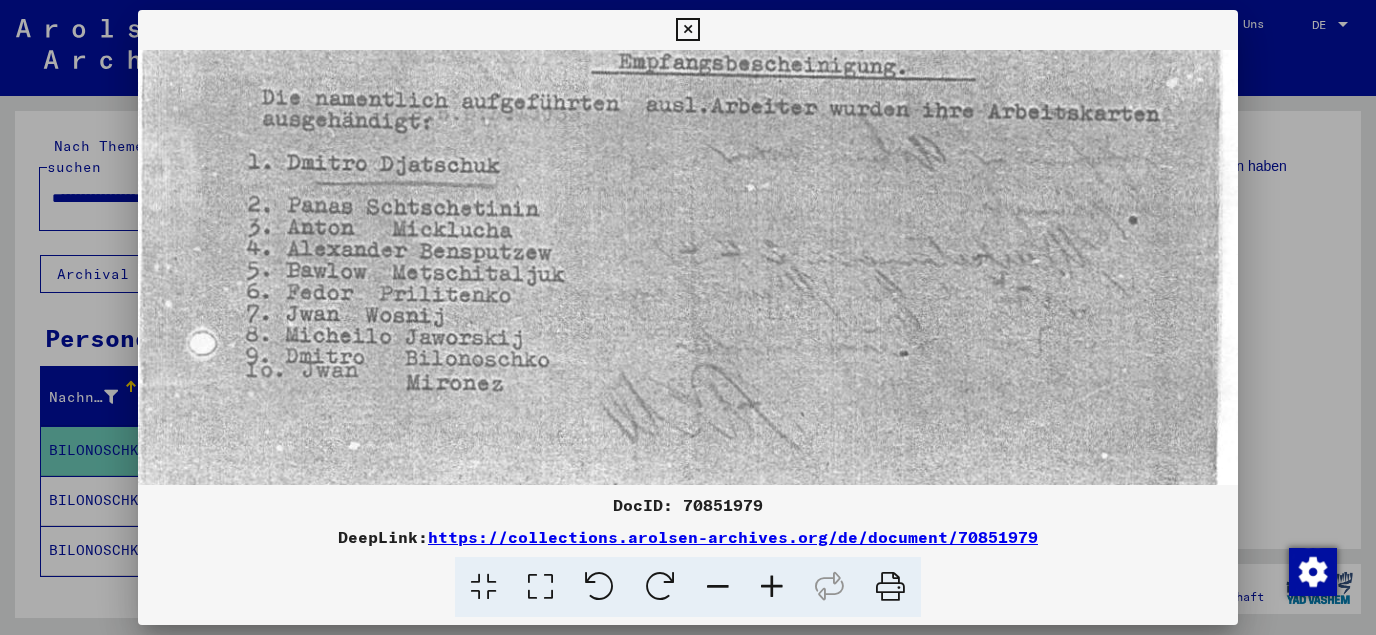 drag, startPoint x: 597, startPoint y: 426, endPoint x: 654, endPoint y: 116, distance: 315.19678 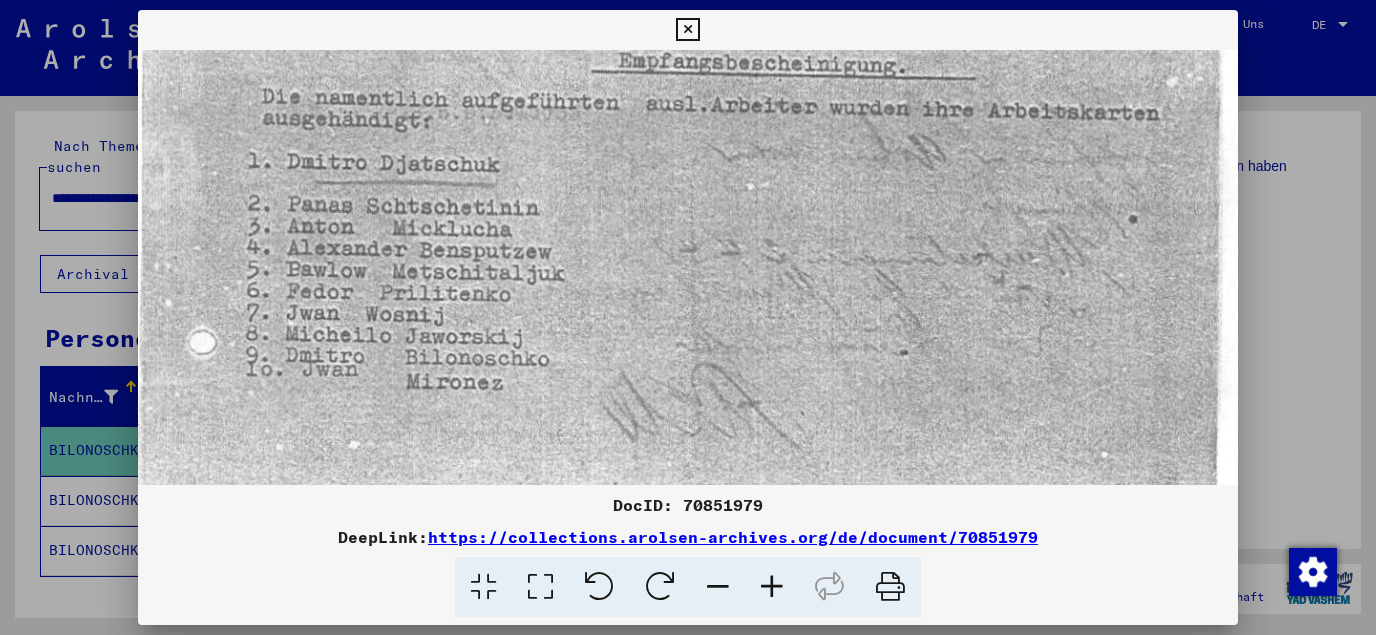 click at bounding box center [687, 30] 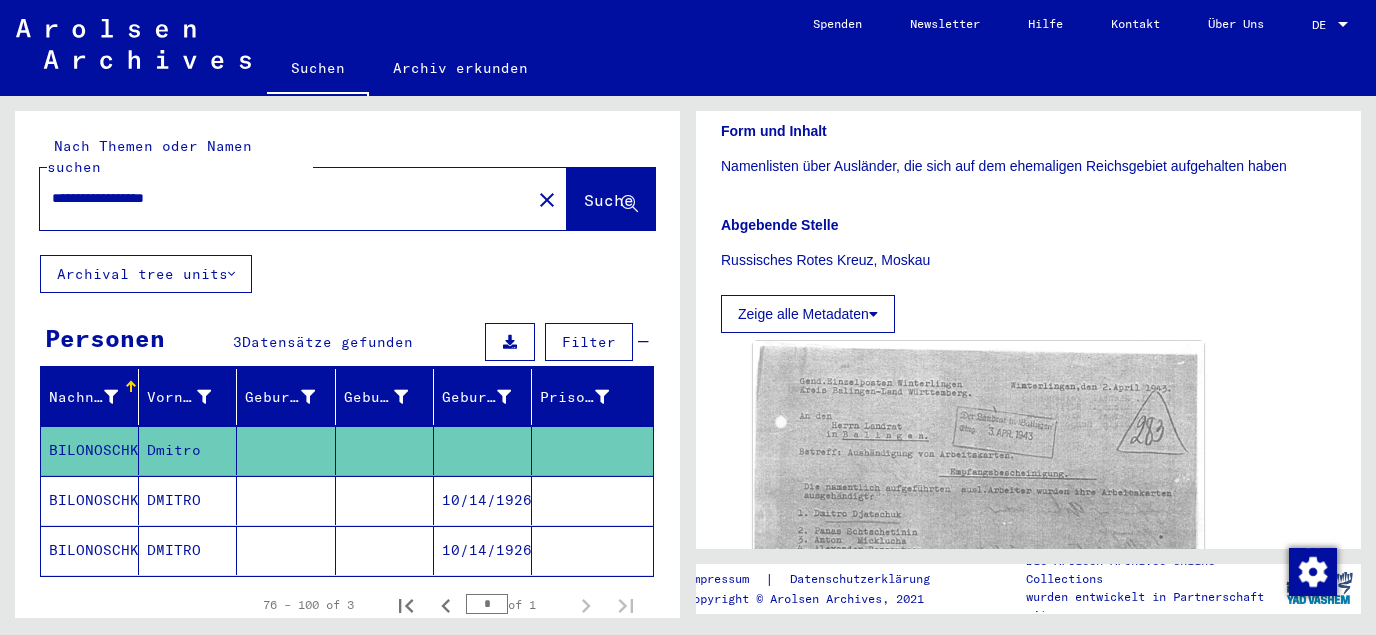click on "10/14/1926" at bounding box center (483, 550) 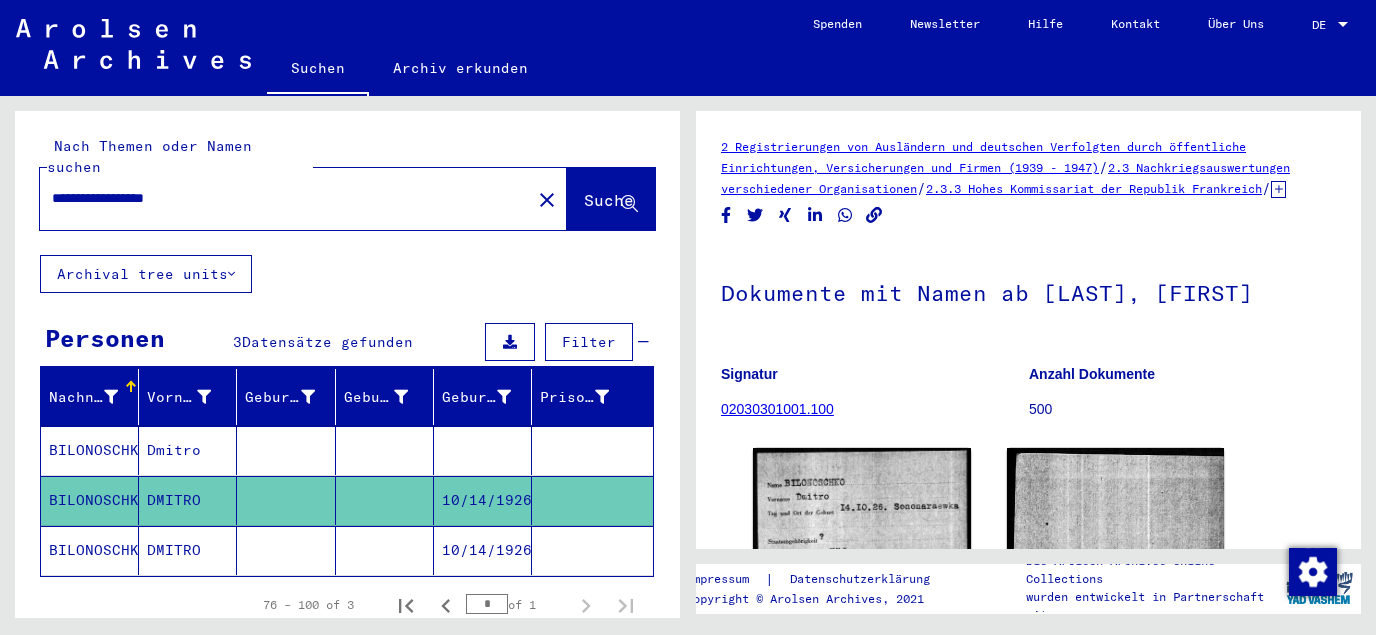 click on "10/14/1926" 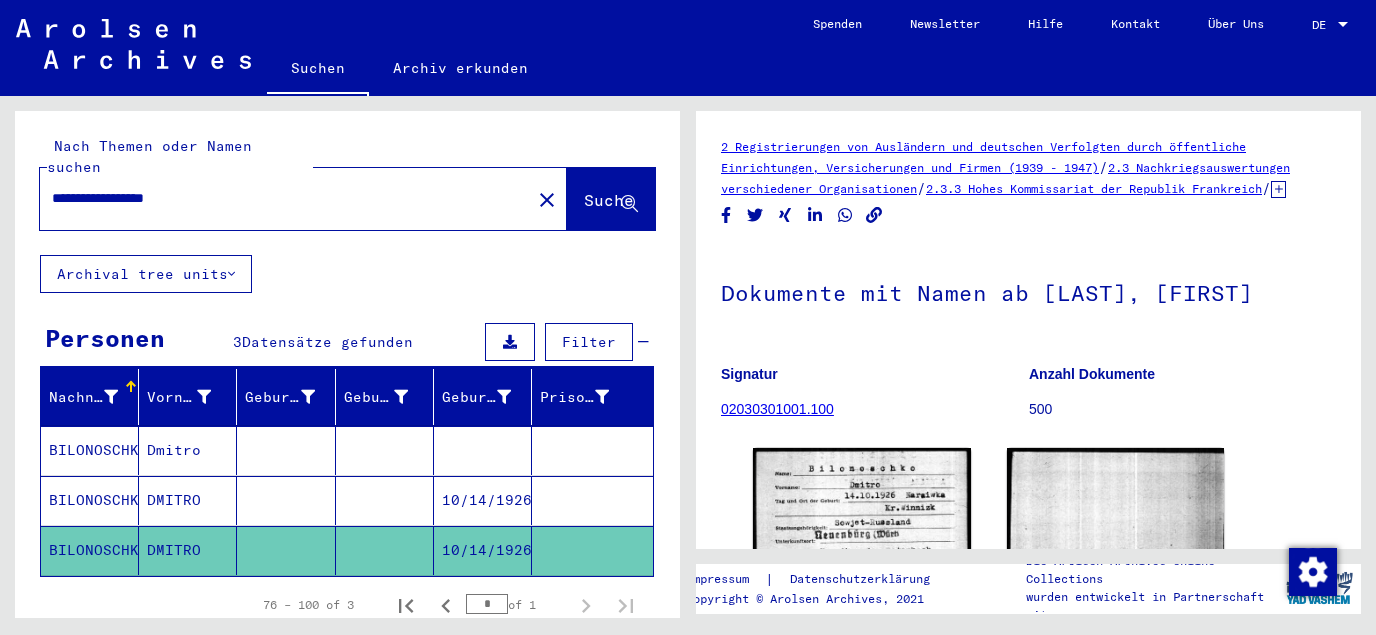 click at bounding box center [483, 500] 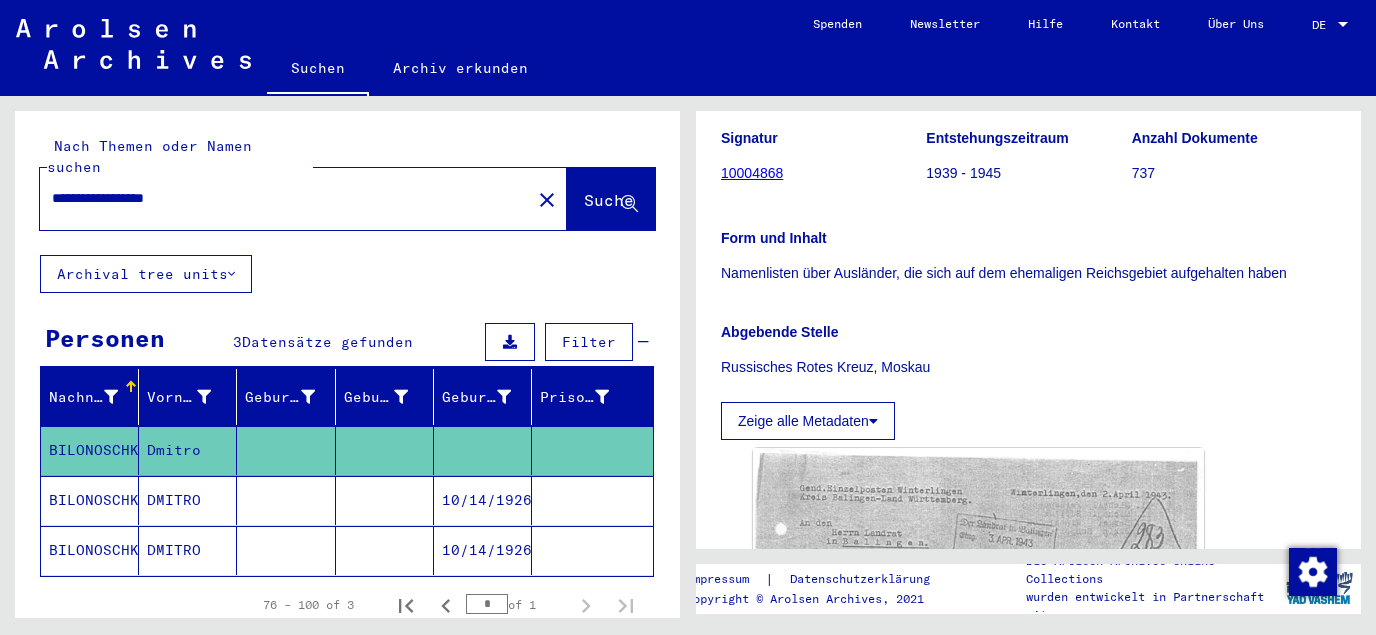 scroll, scrollTop: 108, scrollLeft: 0, axis: vertical 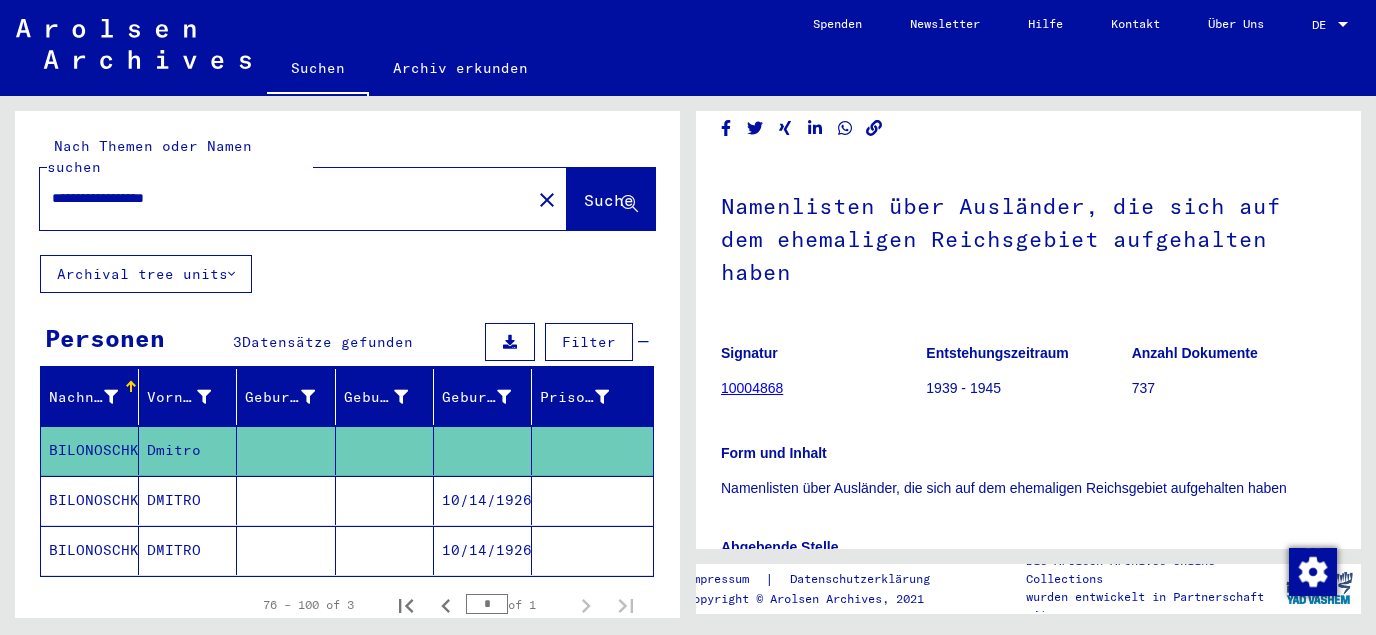 click on "10004868" 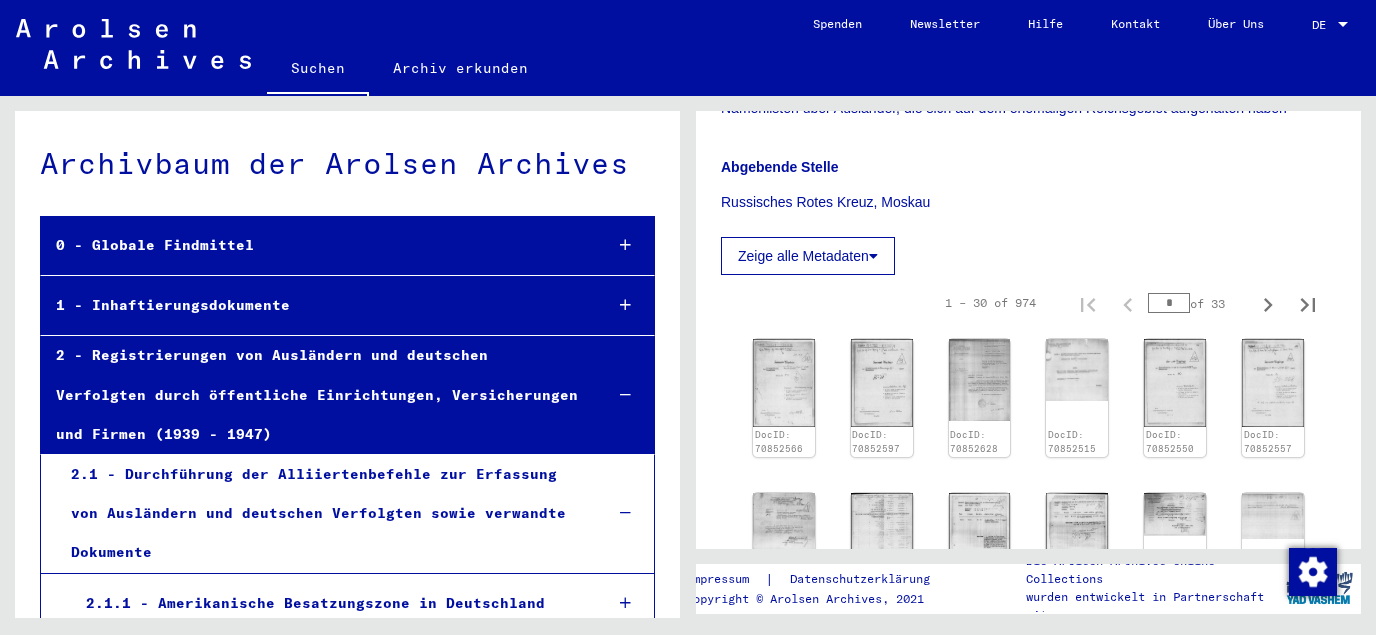scroll, scrollTop: 538, scrollLeft: 0, axis: vertical 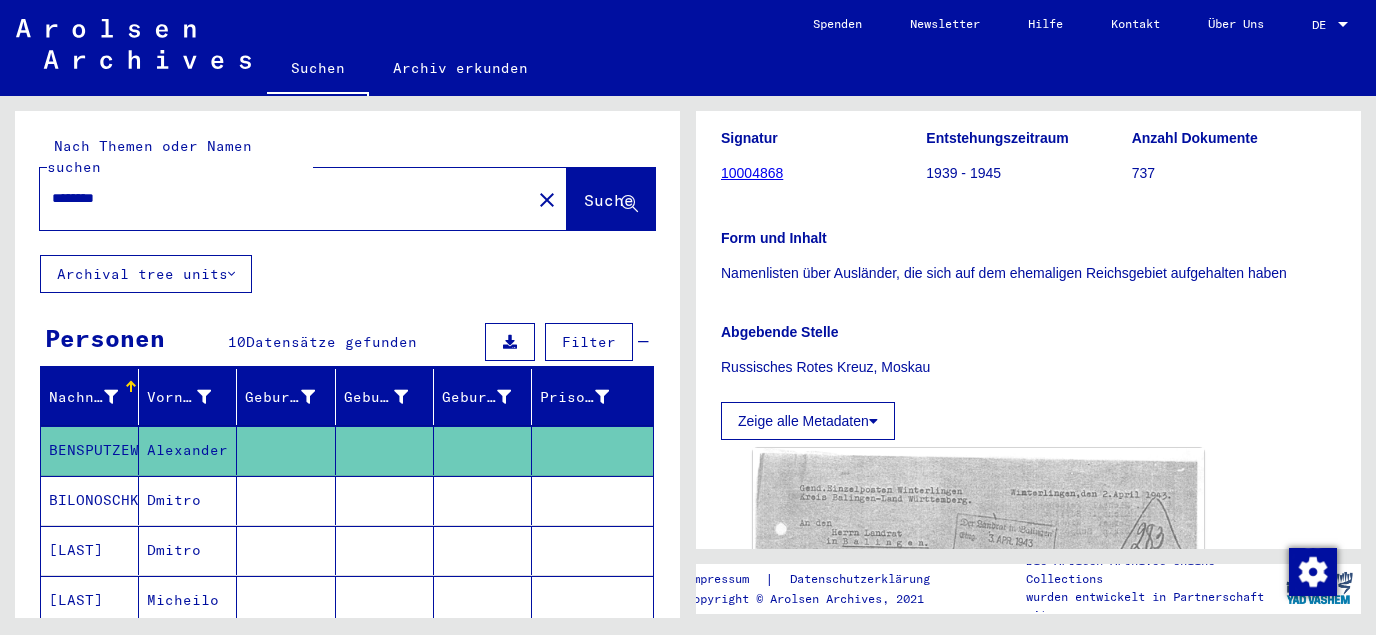 type on "**********" 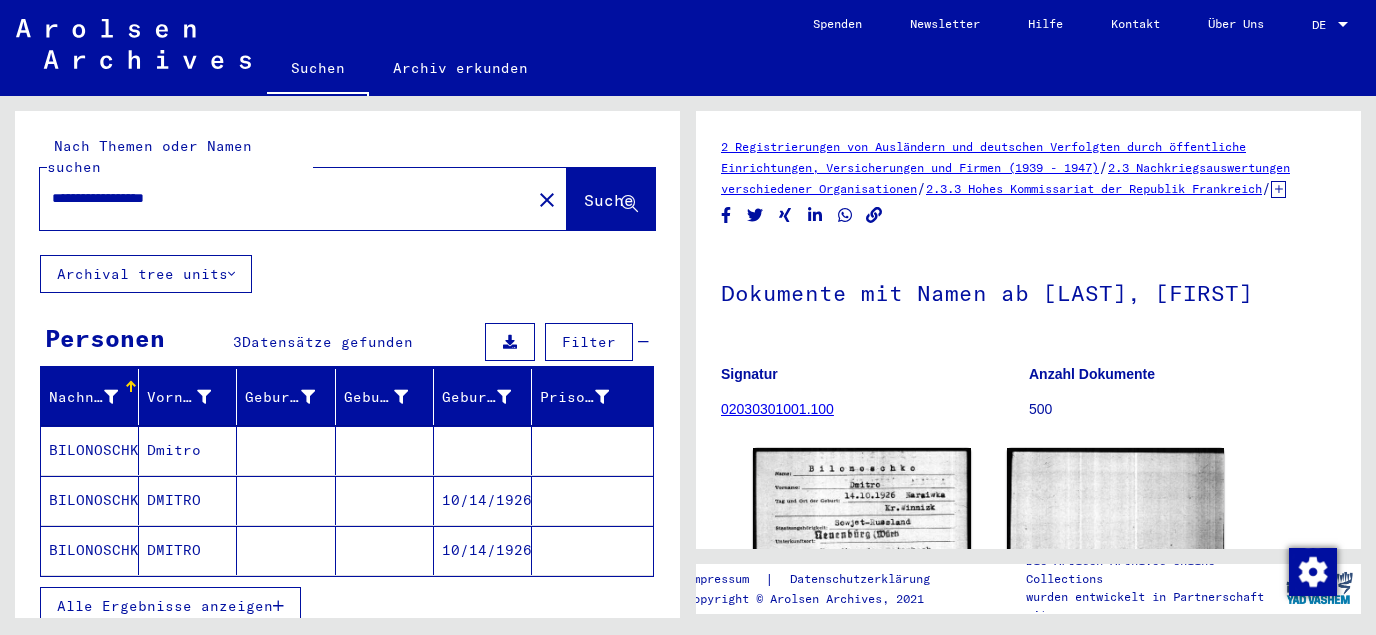 click at bounding box center [483, 500] 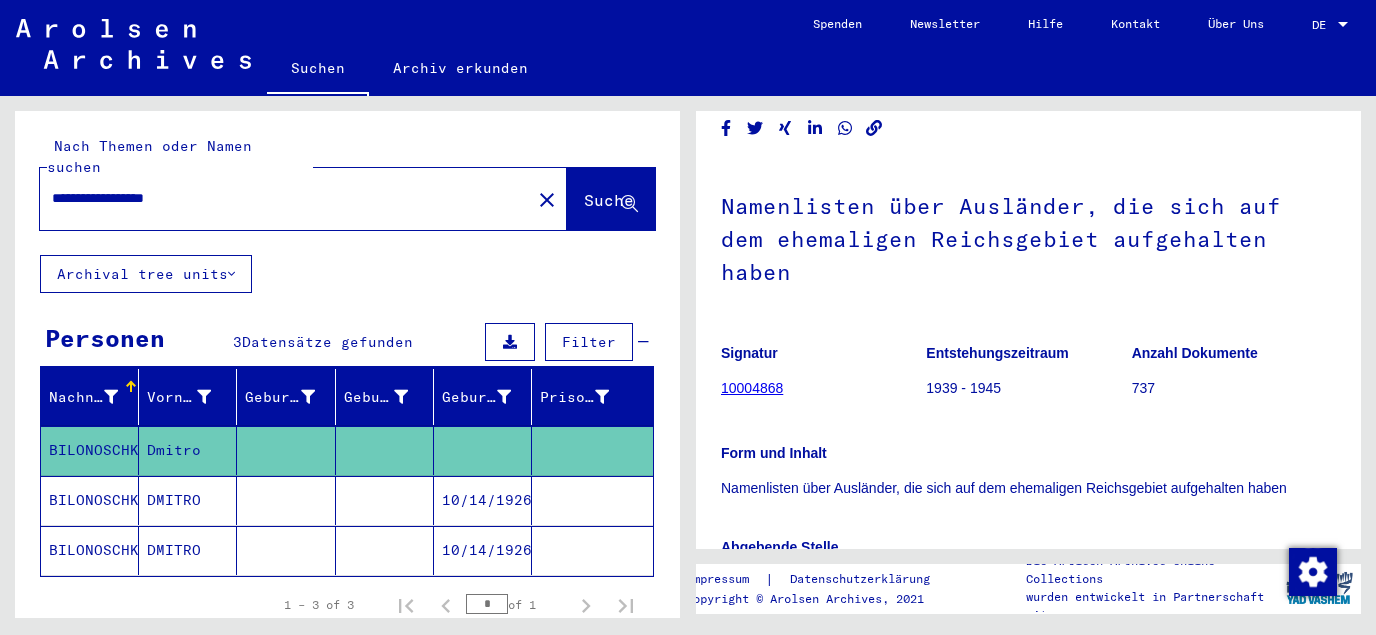 scroll, scrollTop: 0, scrollLeft: 0, axis: both 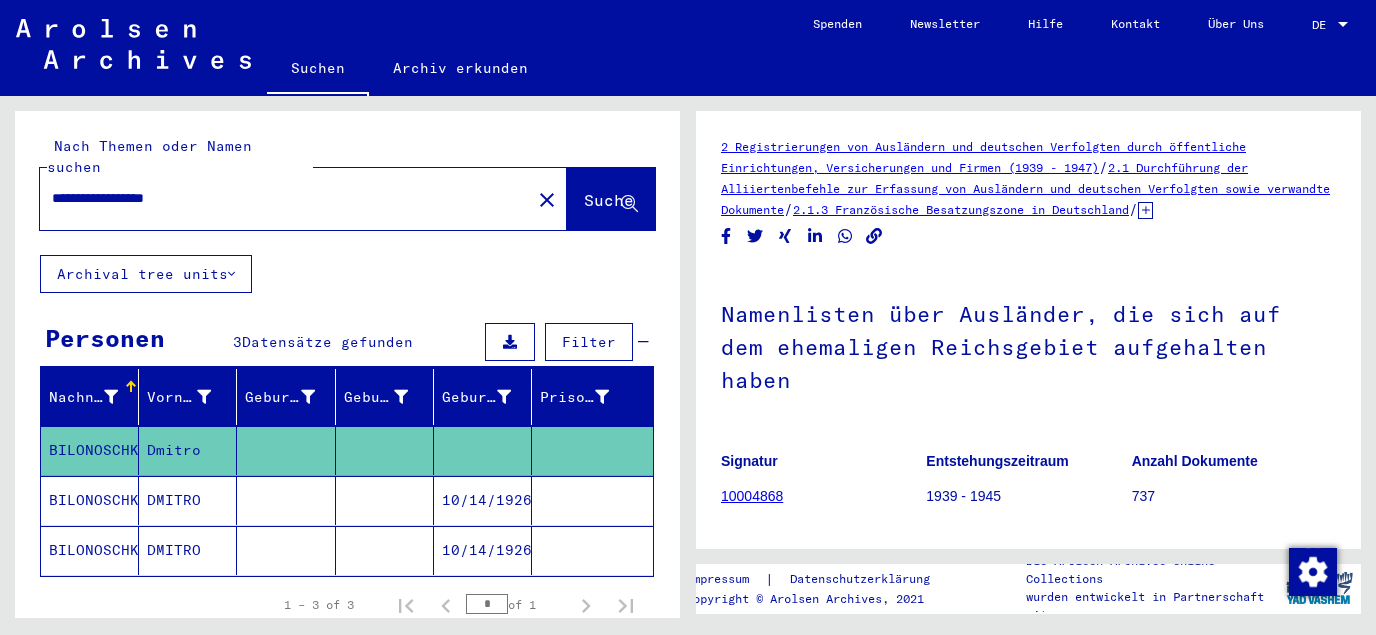 click on "10004868" 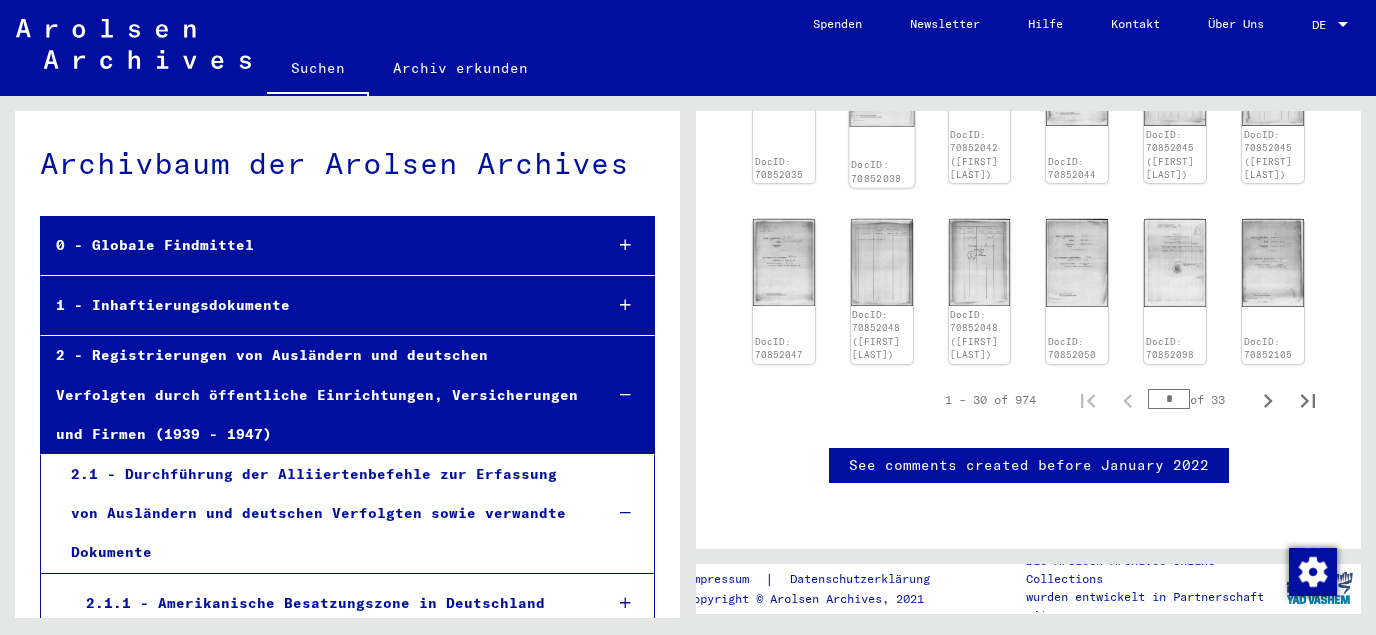scroll, scrollTop: 1398, scrollLeft: 0, axis: vertical 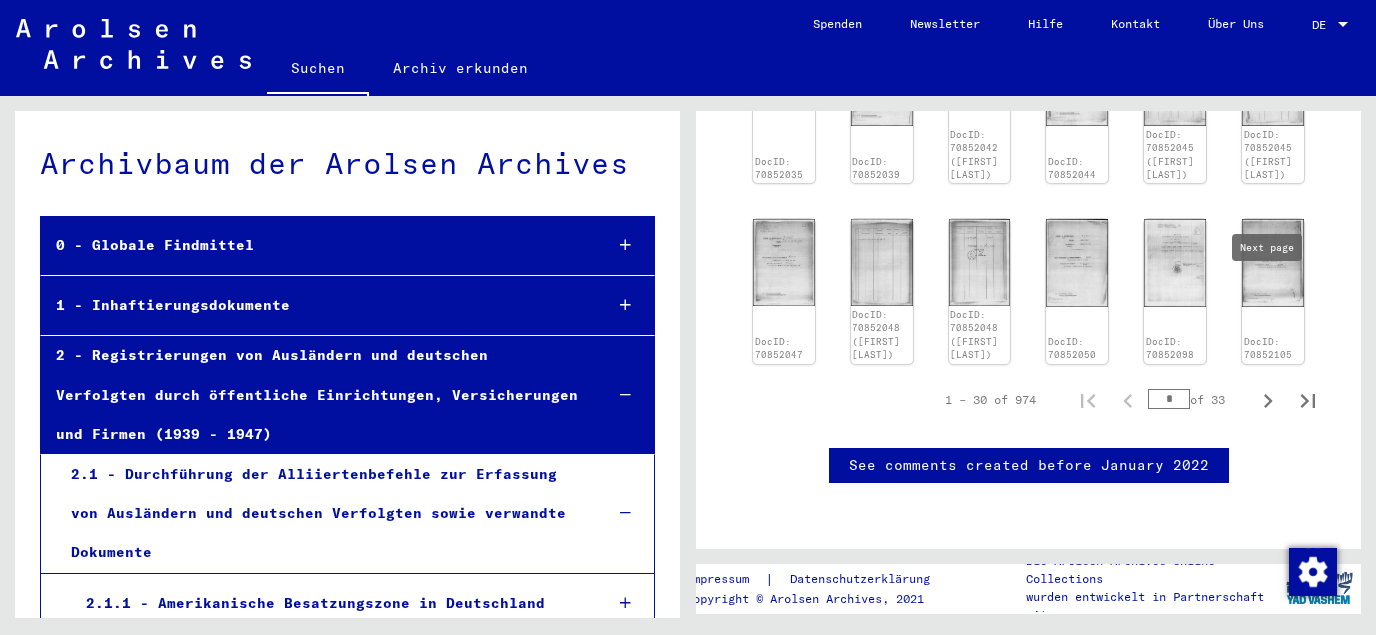 click 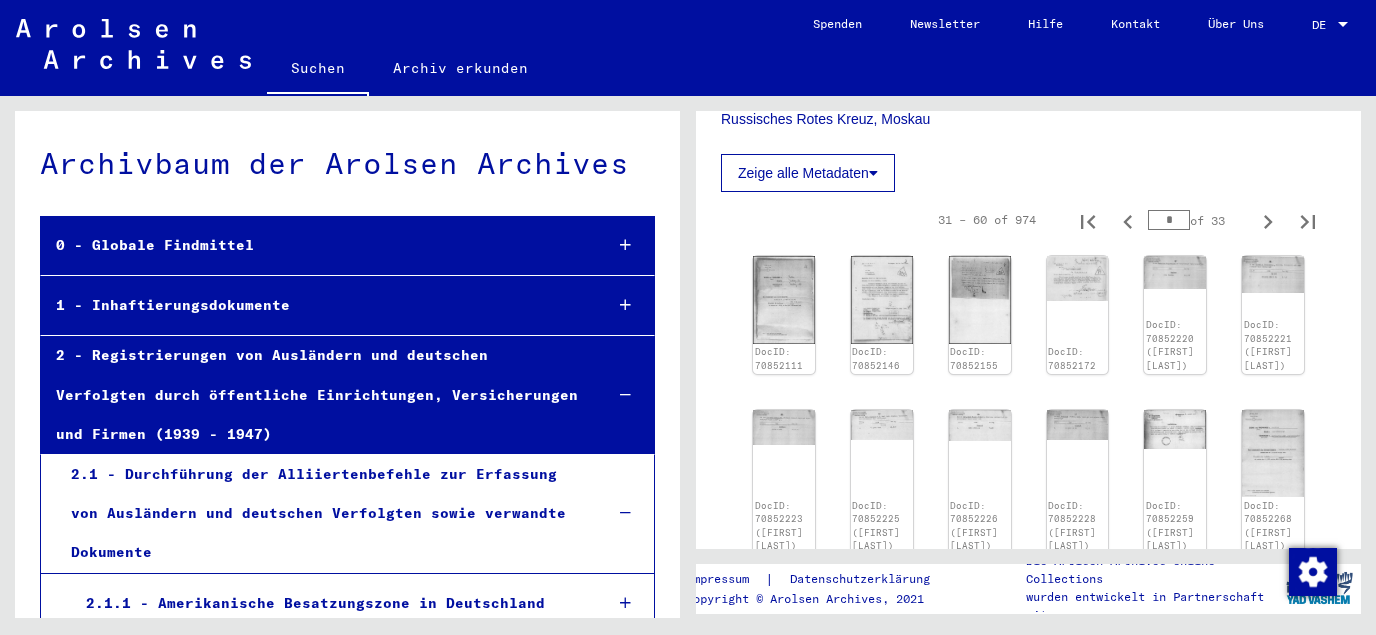 scroll, scrollTop: 472, scrollLeft: 0, axis: vertical 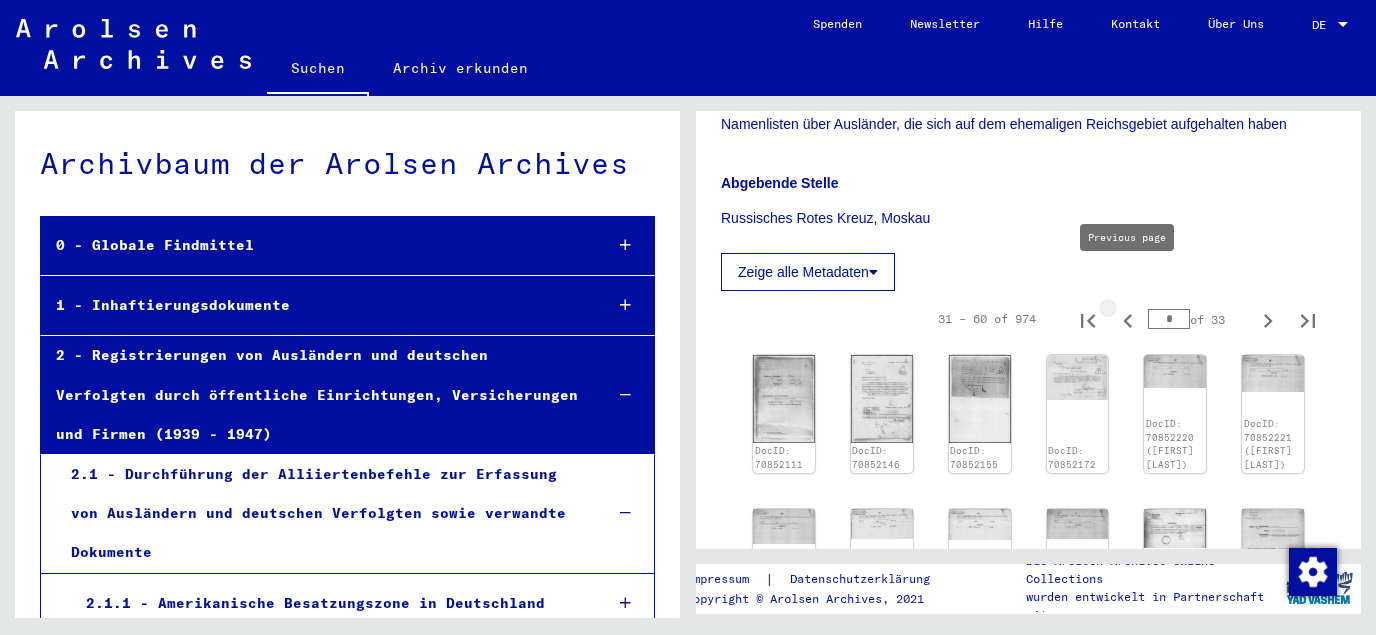 click 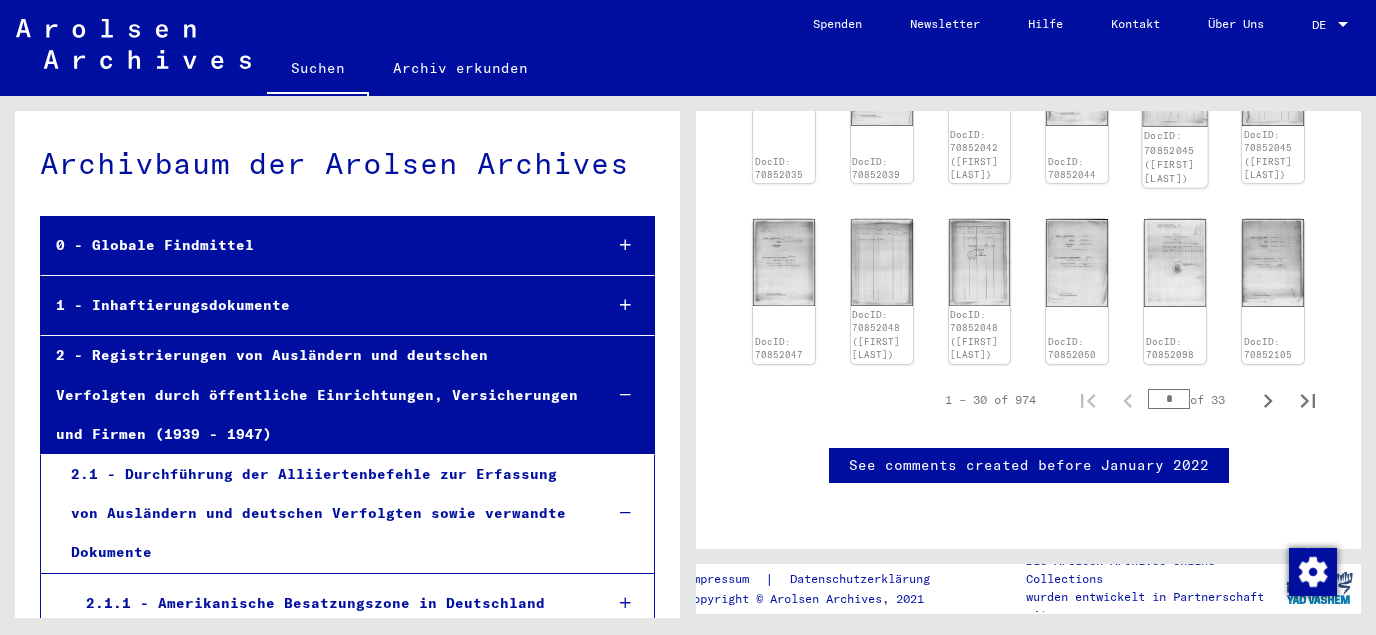 scroll, scrollTop: 1332, scrollLeft: 0, axis: vertical 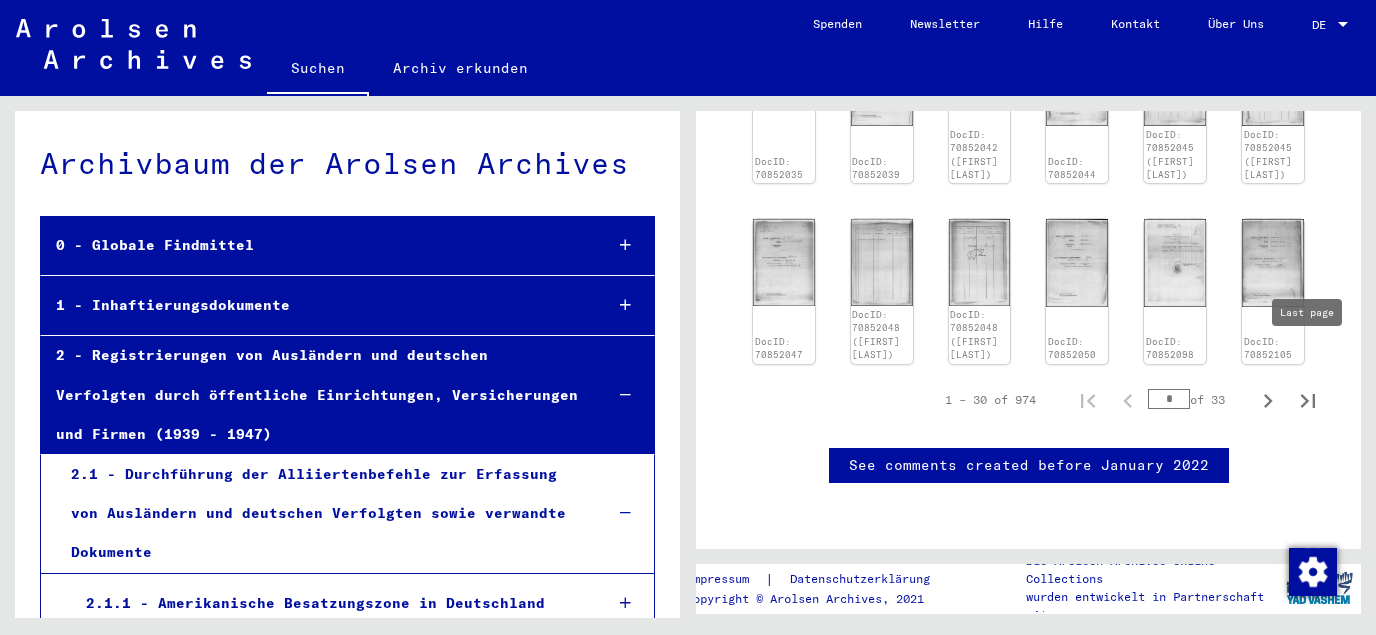 click 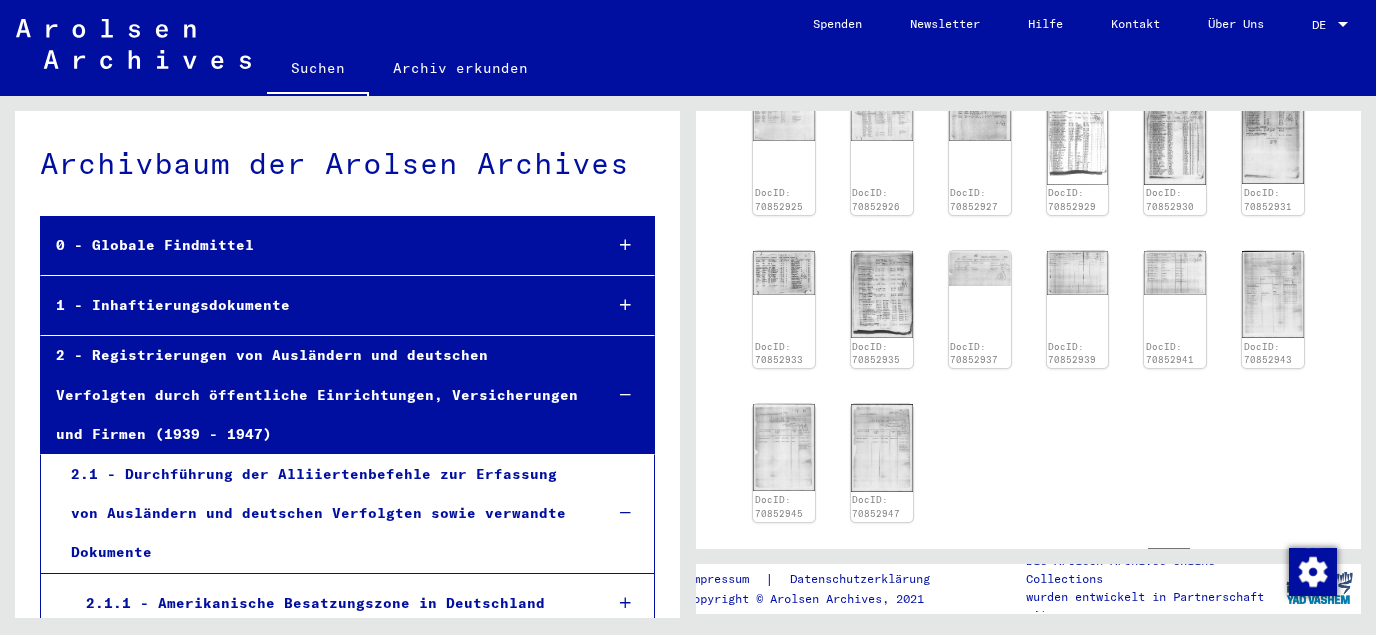scroll, scrollTop: 950, scrollLeft: 0, axis: vertical 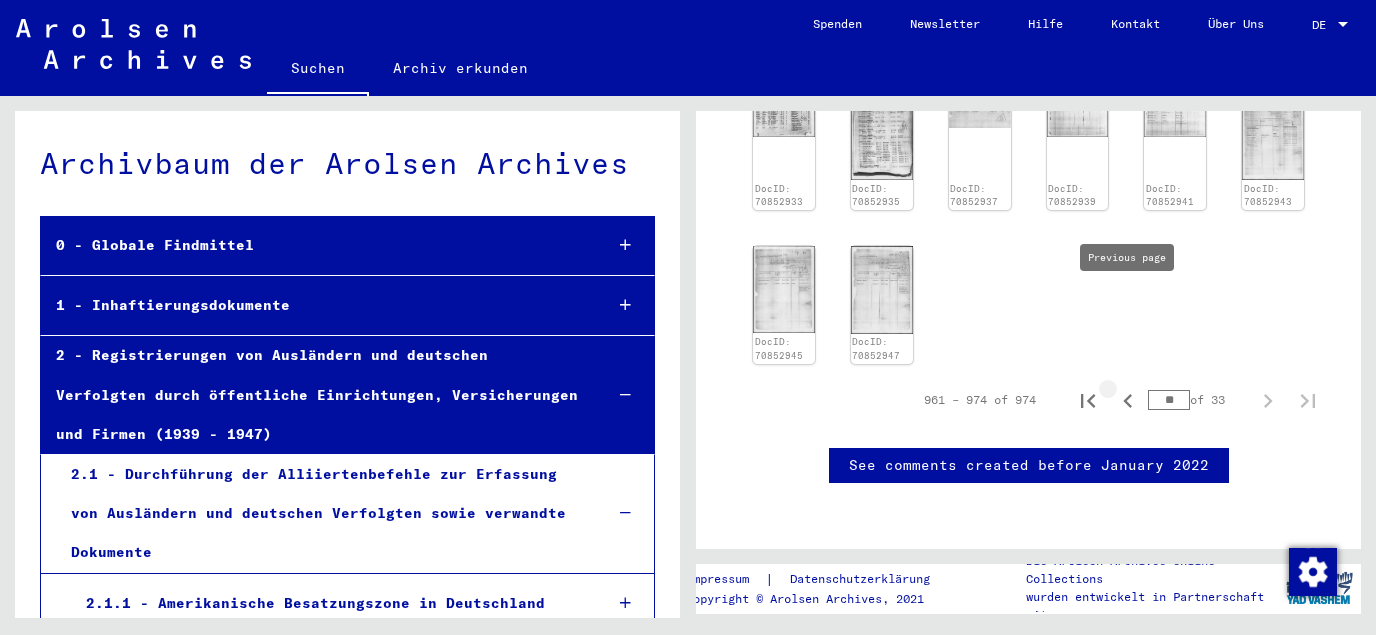 click 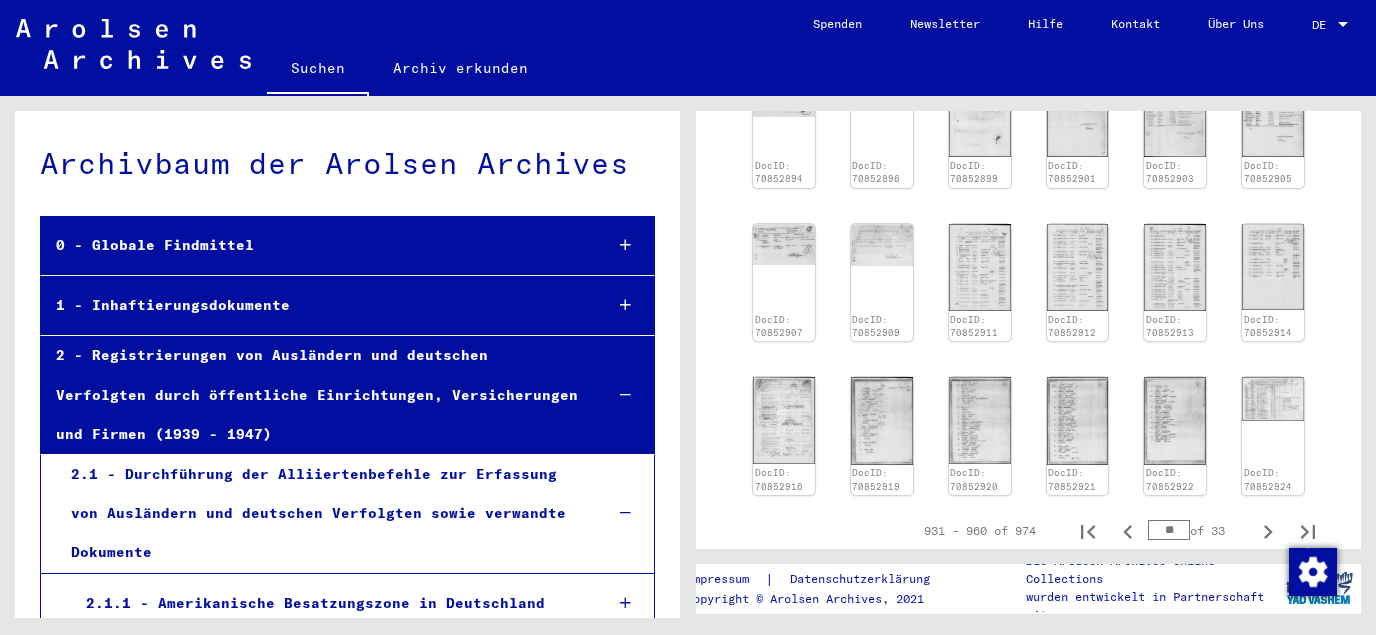 scroll, scrollTop: 487, scrollLeft: 0, axis: vertical 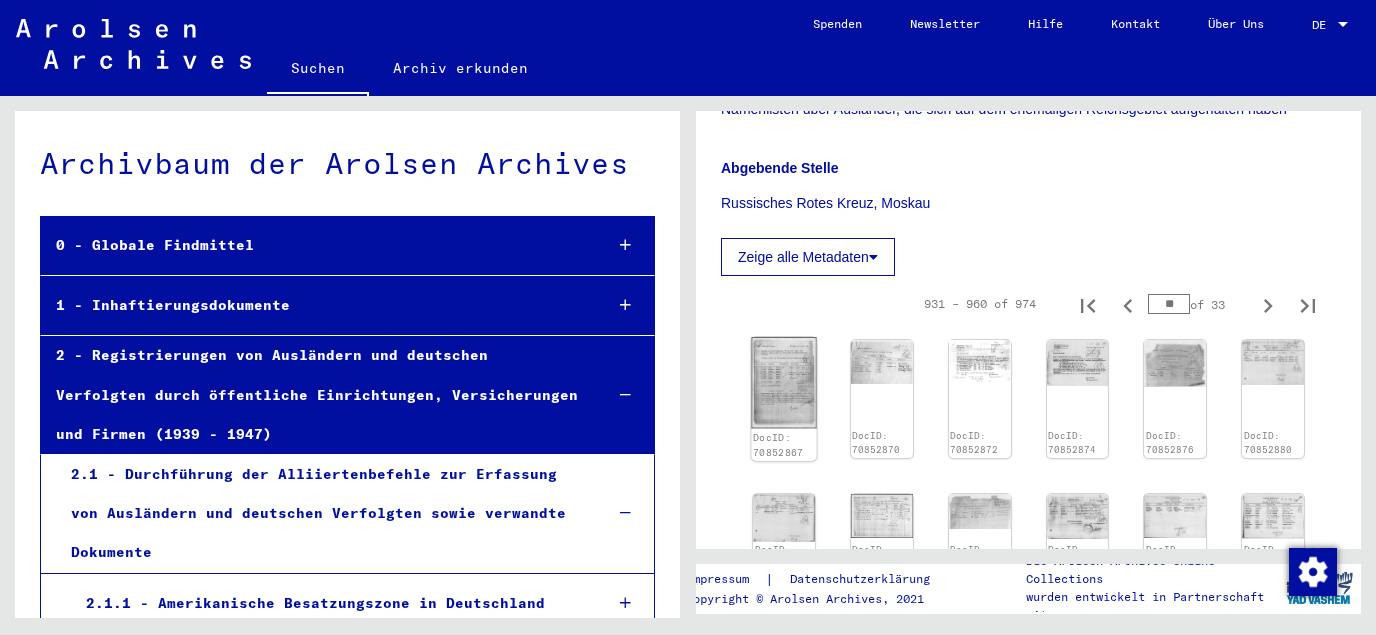 click 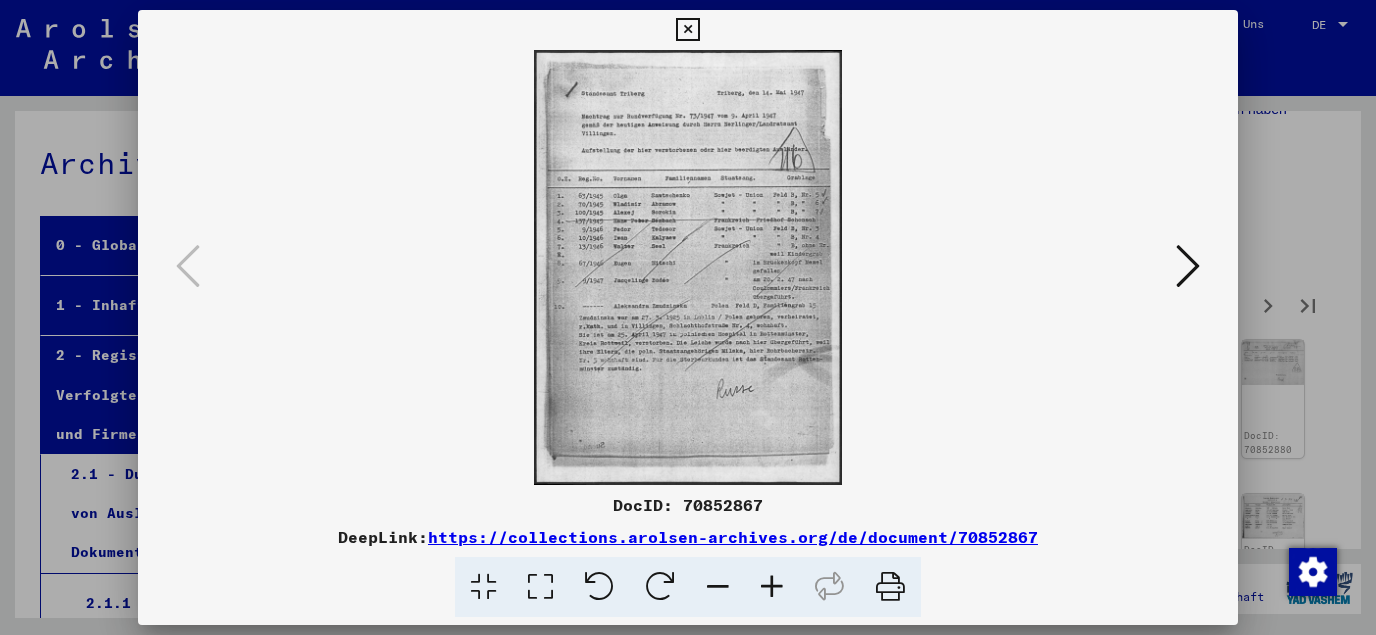 click at bounding box center (540, 587) 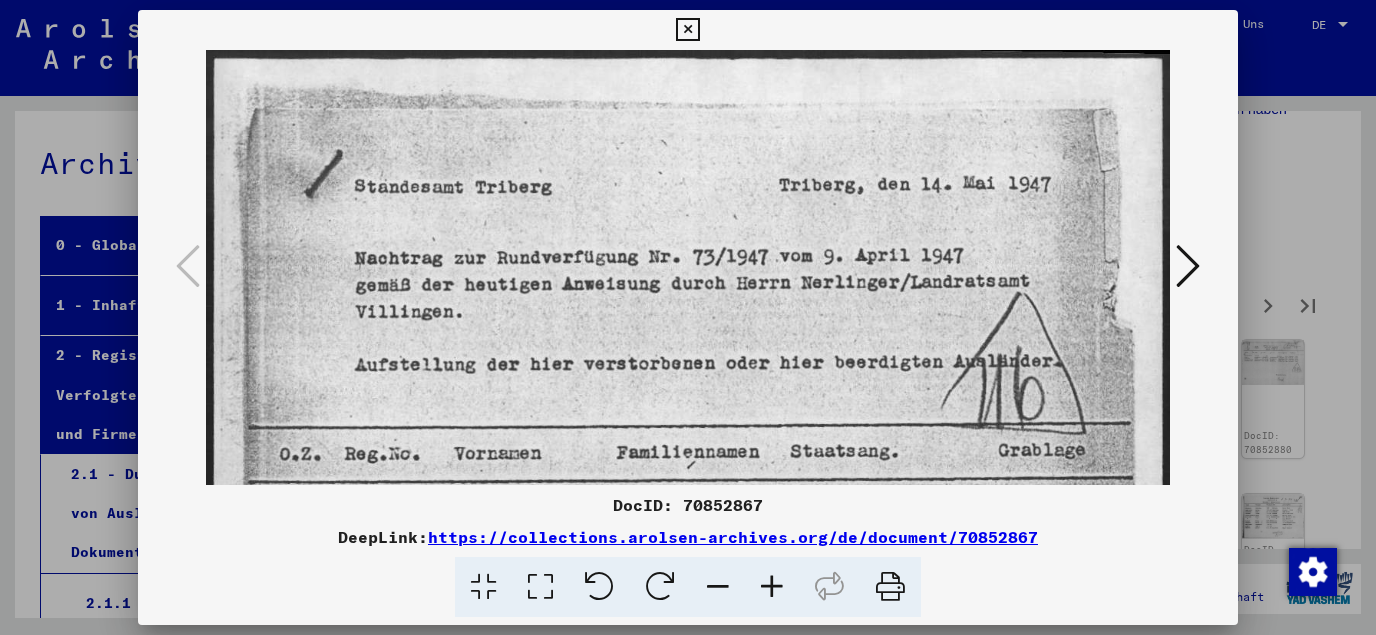 click at bounding box center (687, 30) 